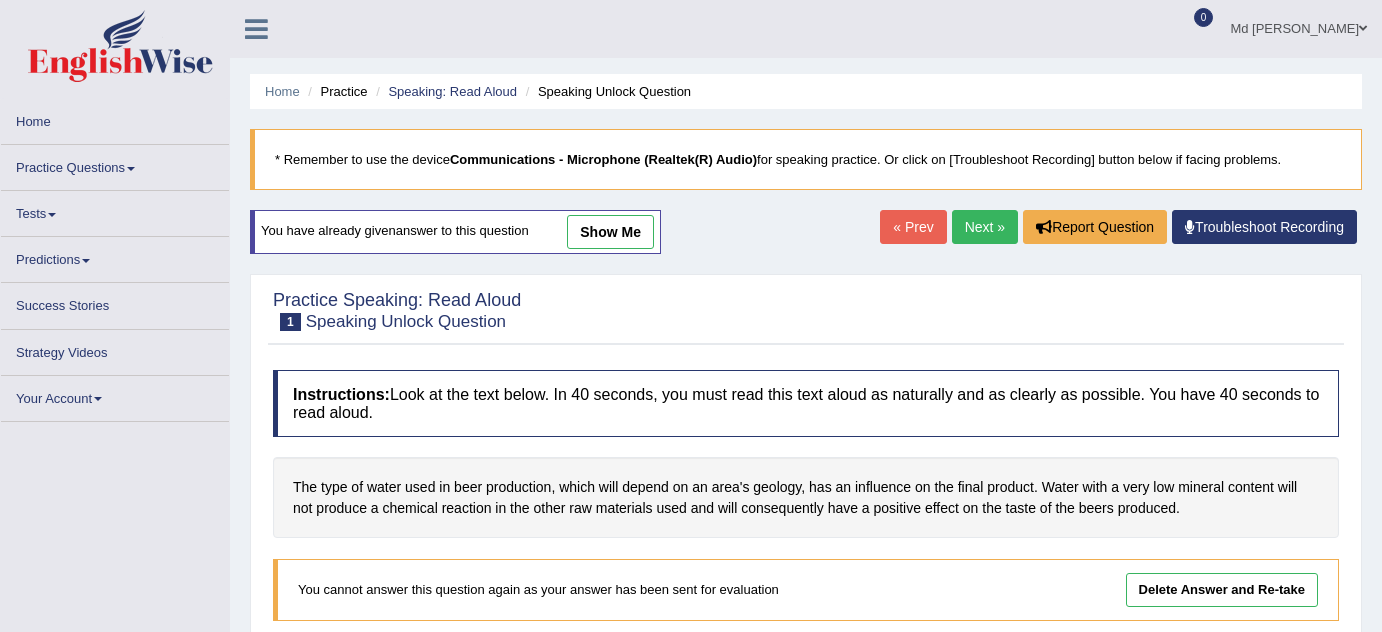 scroll, scrollTop: 0, scrollLeft: 0, axis: both 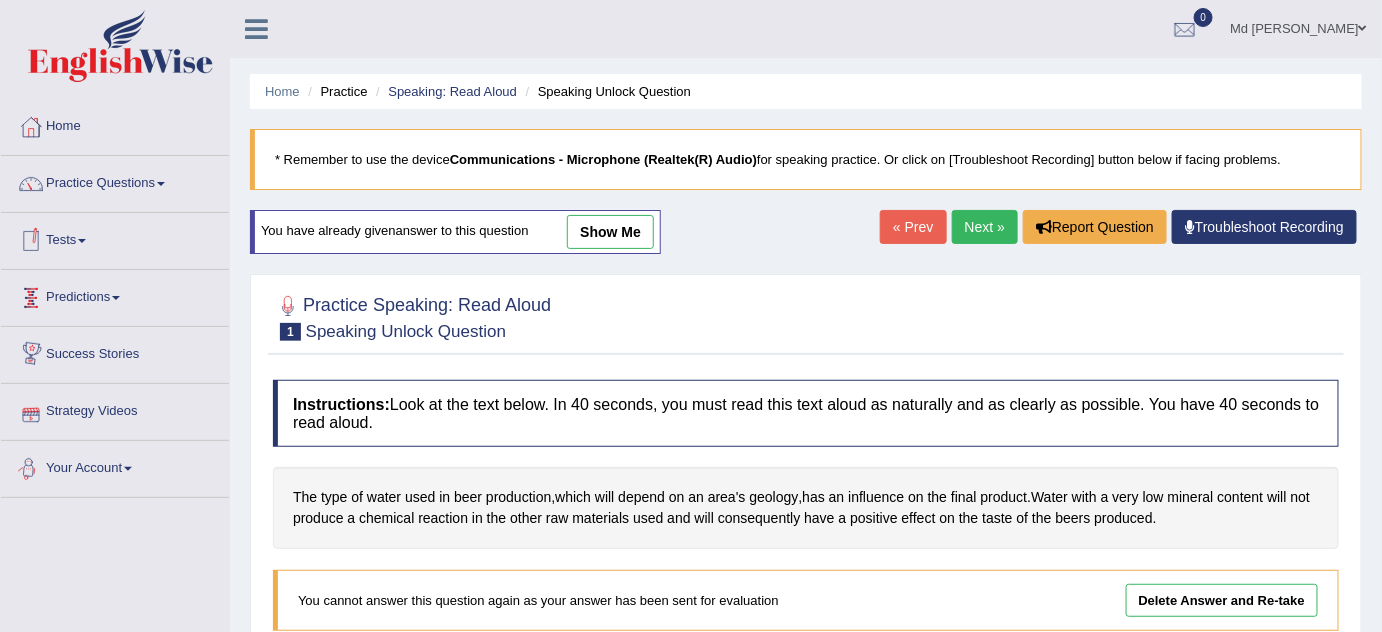 click on "Your Account" at bounding box center (115, 466) 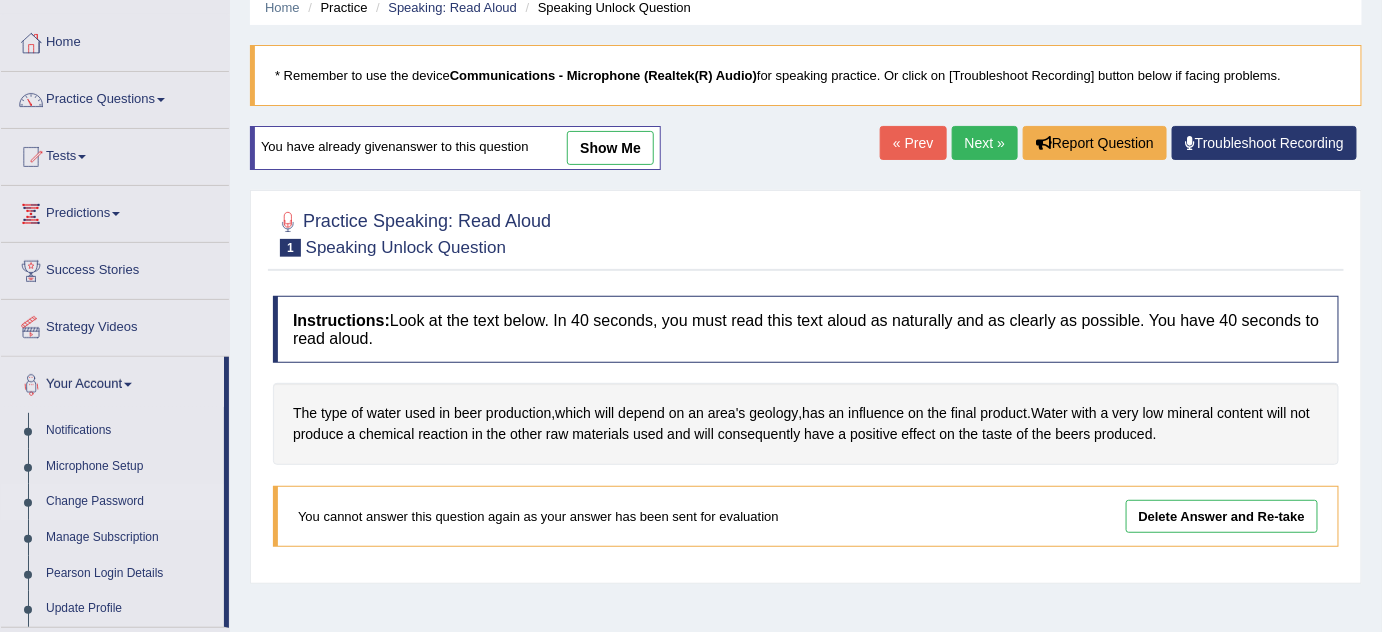 scroll, scrollTop: 181, scrollLeft: 0, axis: vertical 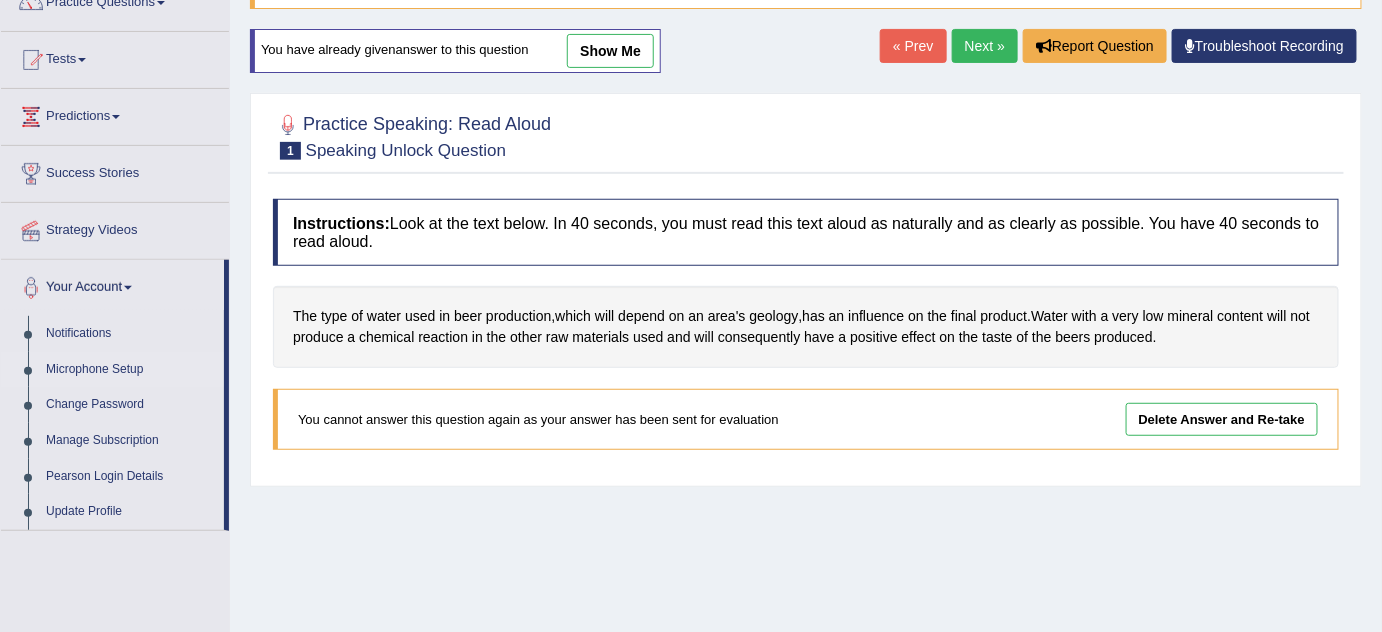 click on "Microphone Setup" at bounding box center (130, 370) 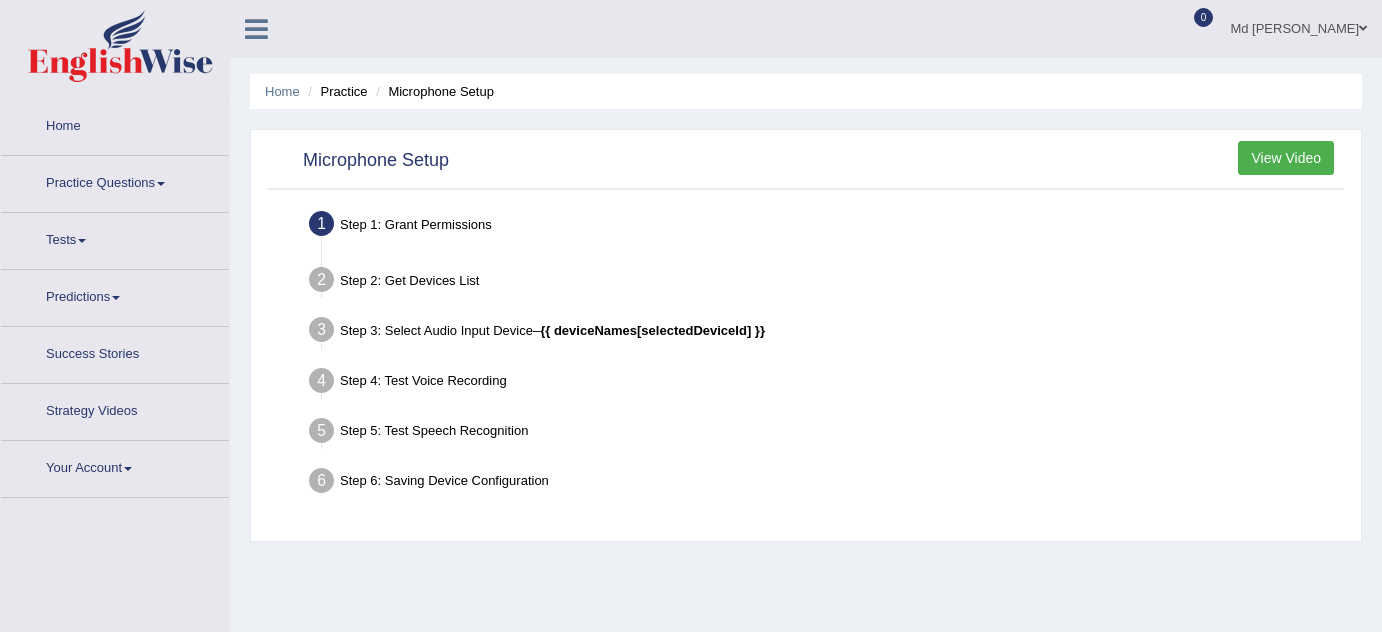 scroll, scrollTop: 0, scrollLeft: 0, axis: both 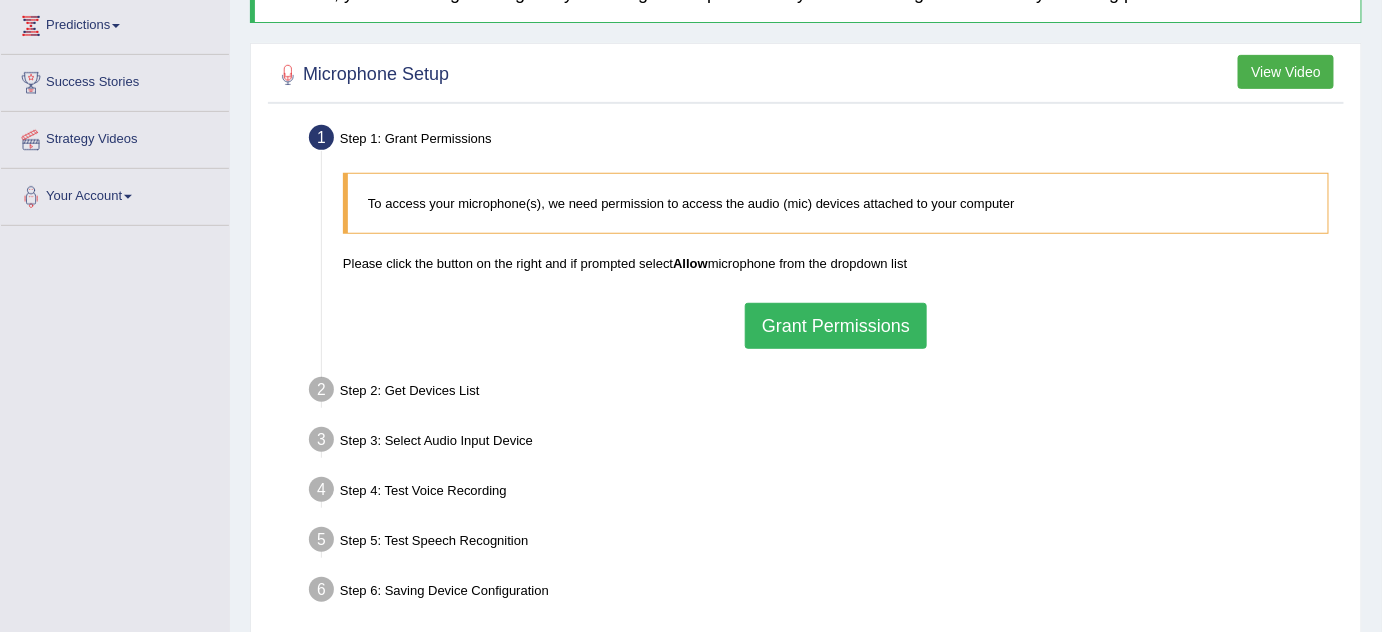 click on "Grant Permissions" at bounding box center (836, 326) 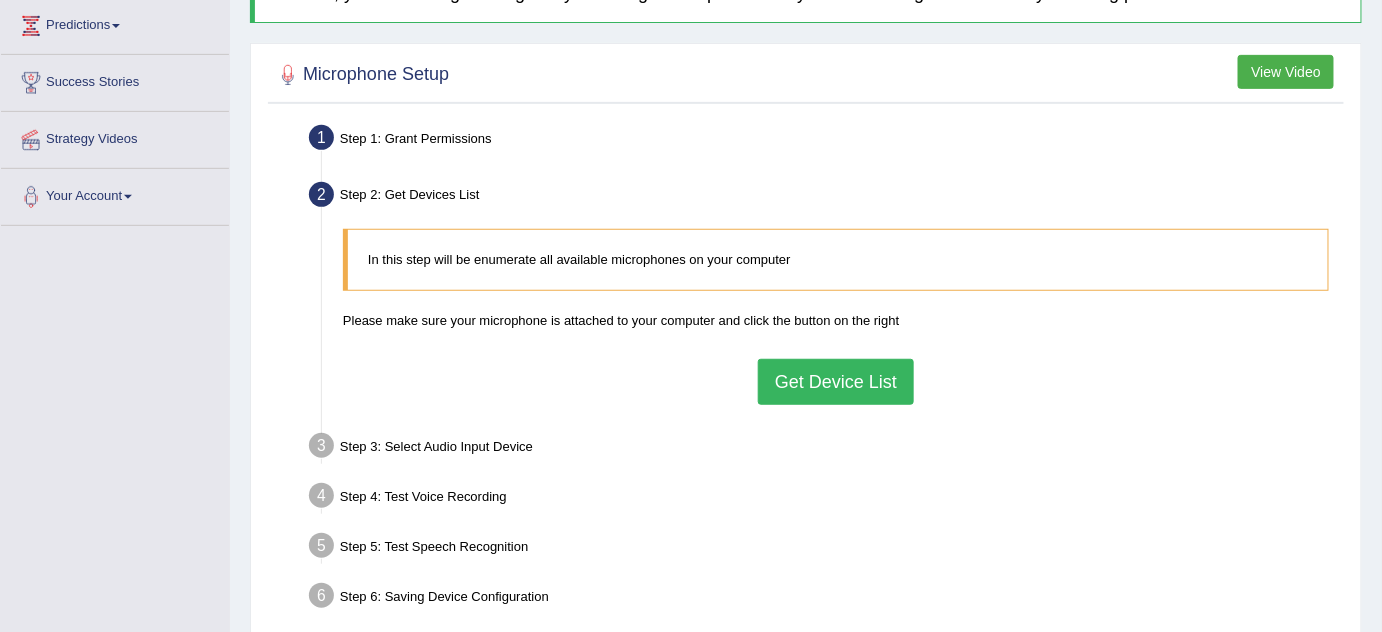 click on "Get Device List" at bounding box center [836, 382] 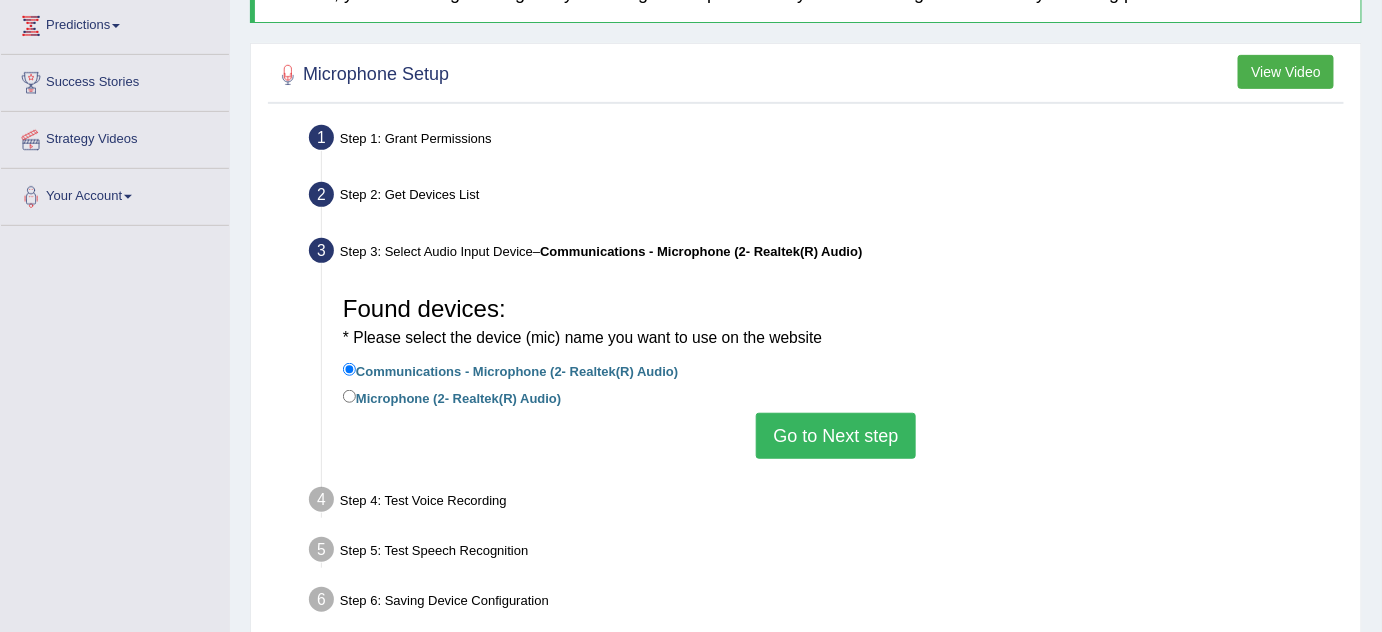click on "Go to Next step" at bounding box center (835, 436) 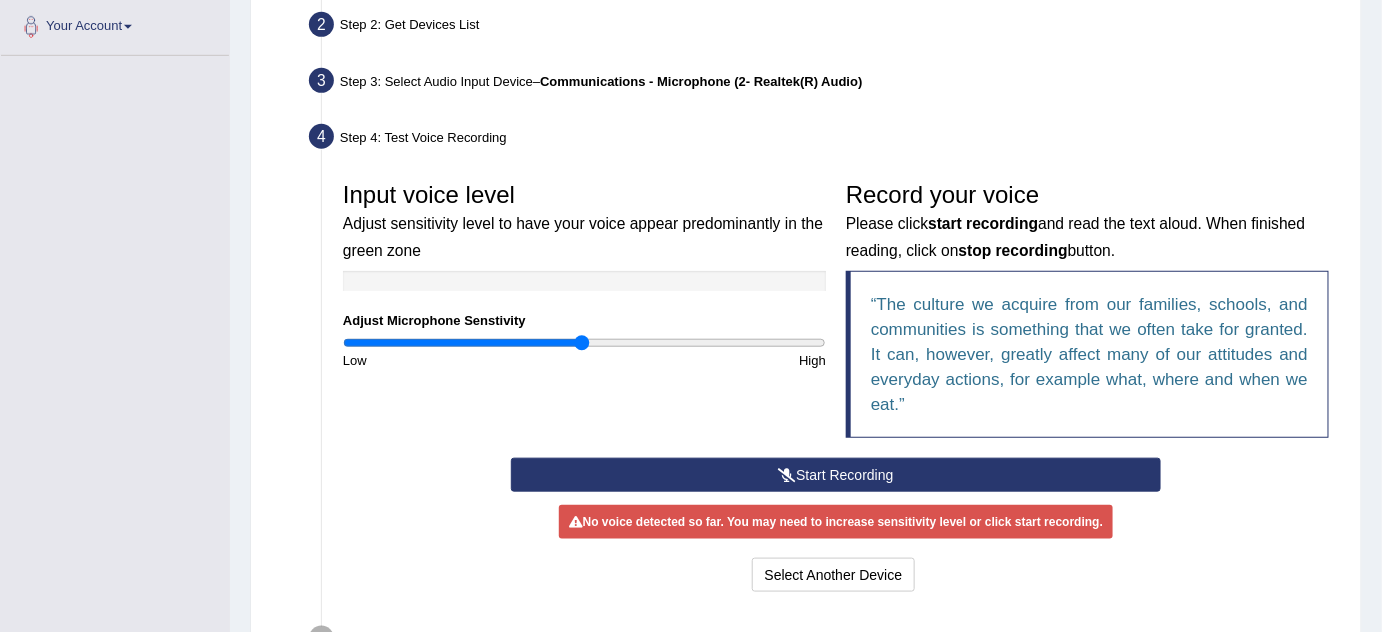 scroll, scrollTop: 454, scrollLeft: 0, axis: vertical 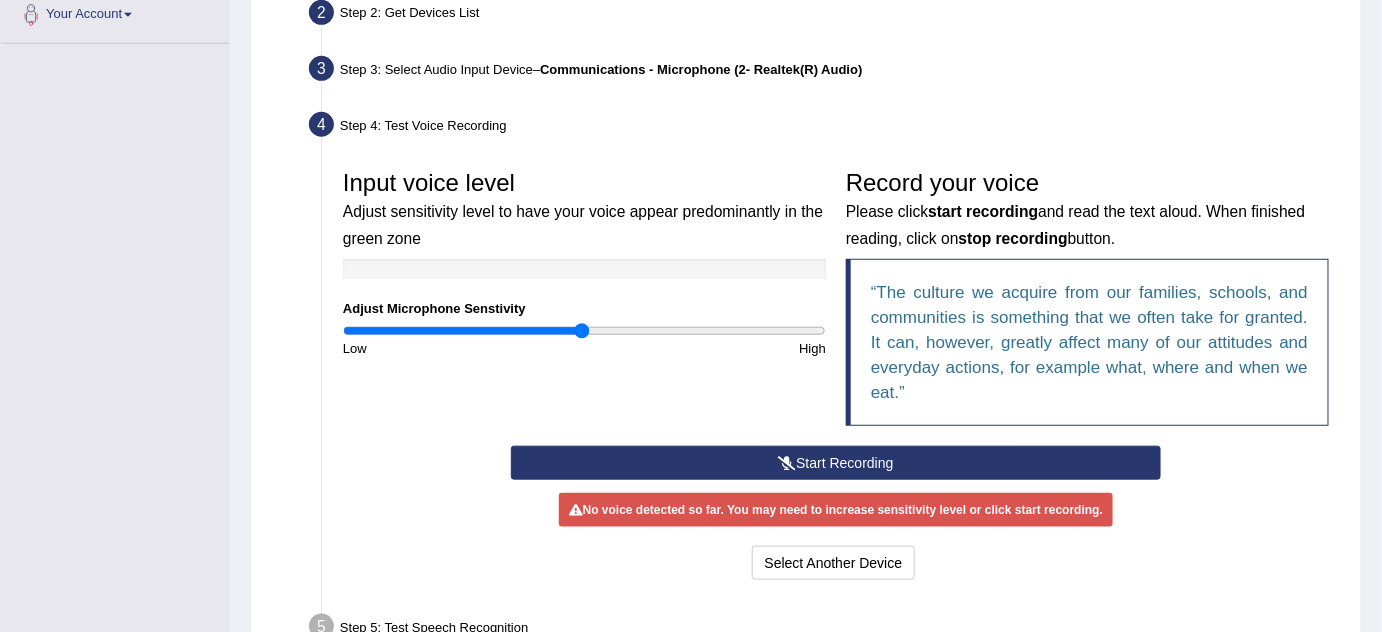 click on "Start Recording" at bounding box center [836, 463] 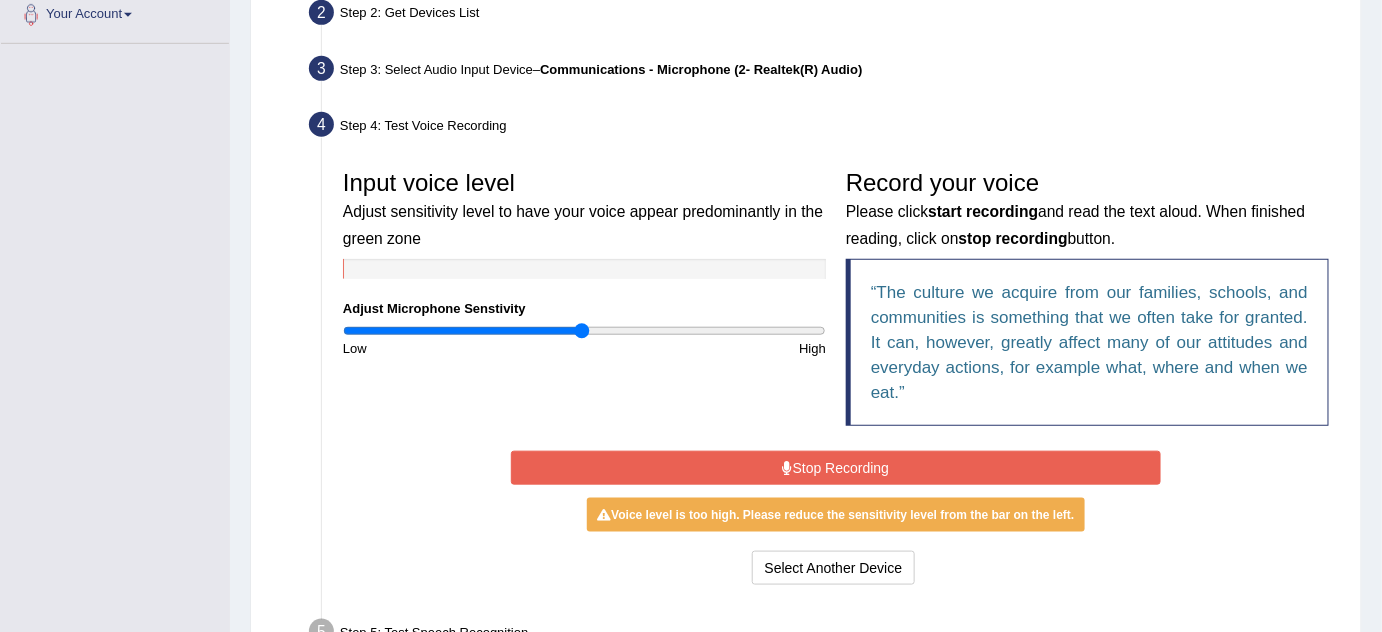 click on "Stop Recording" at bounding box center [836, 468] 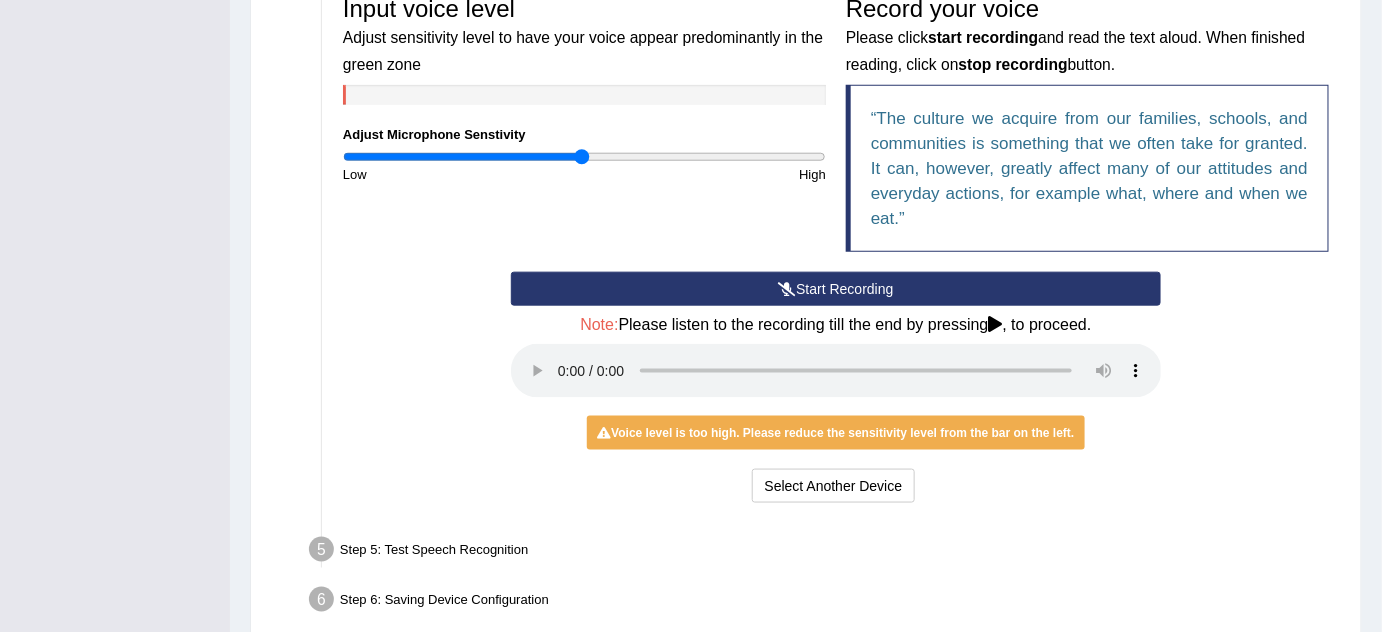 scroll, scrollTop: 718, scrollLeft: 0, axis: vertical 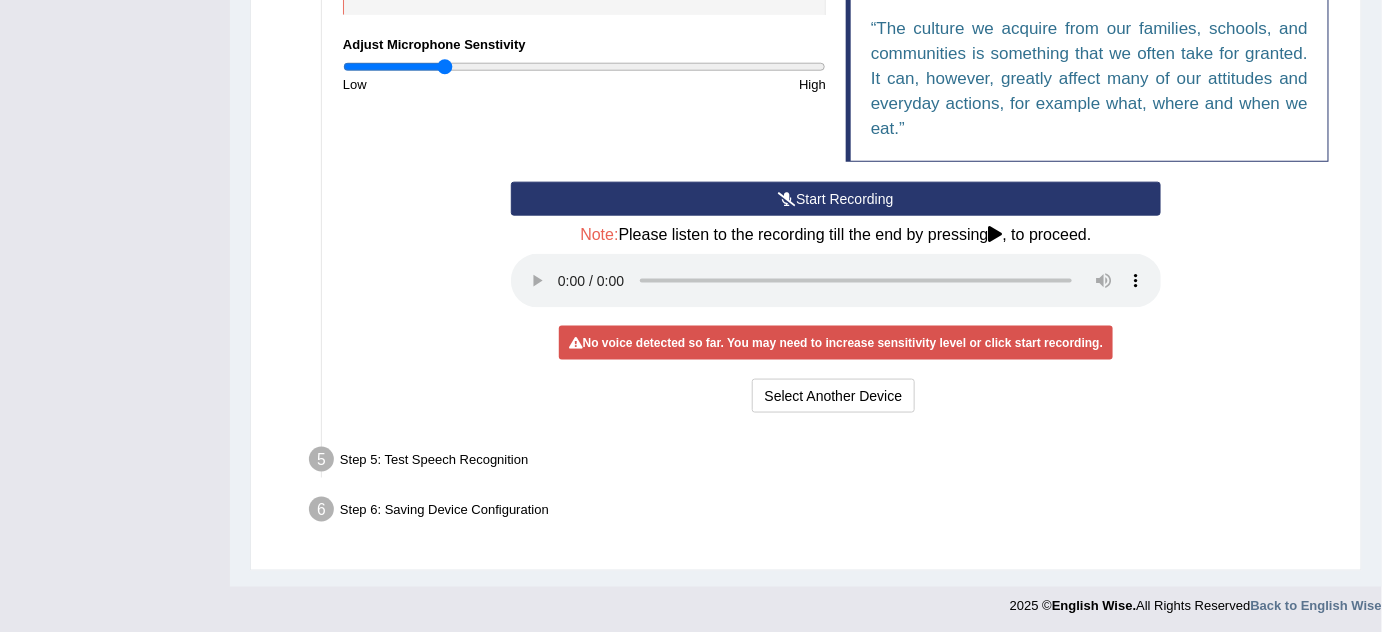 drag, startPoint x: 587, startPoint y: 65, endPoint x: 453, endPoint y: 67, distance: 134.01492 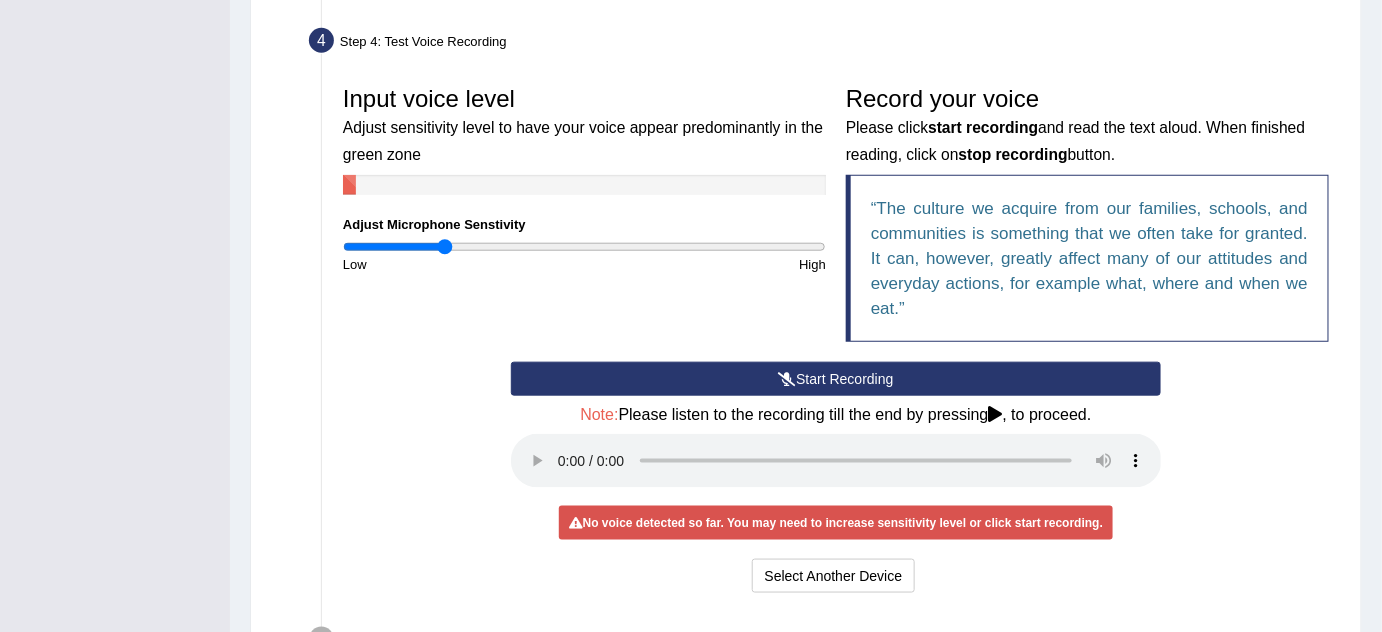 scroll, scrollTop: 536, scrollLeft: 0, axis: vertical 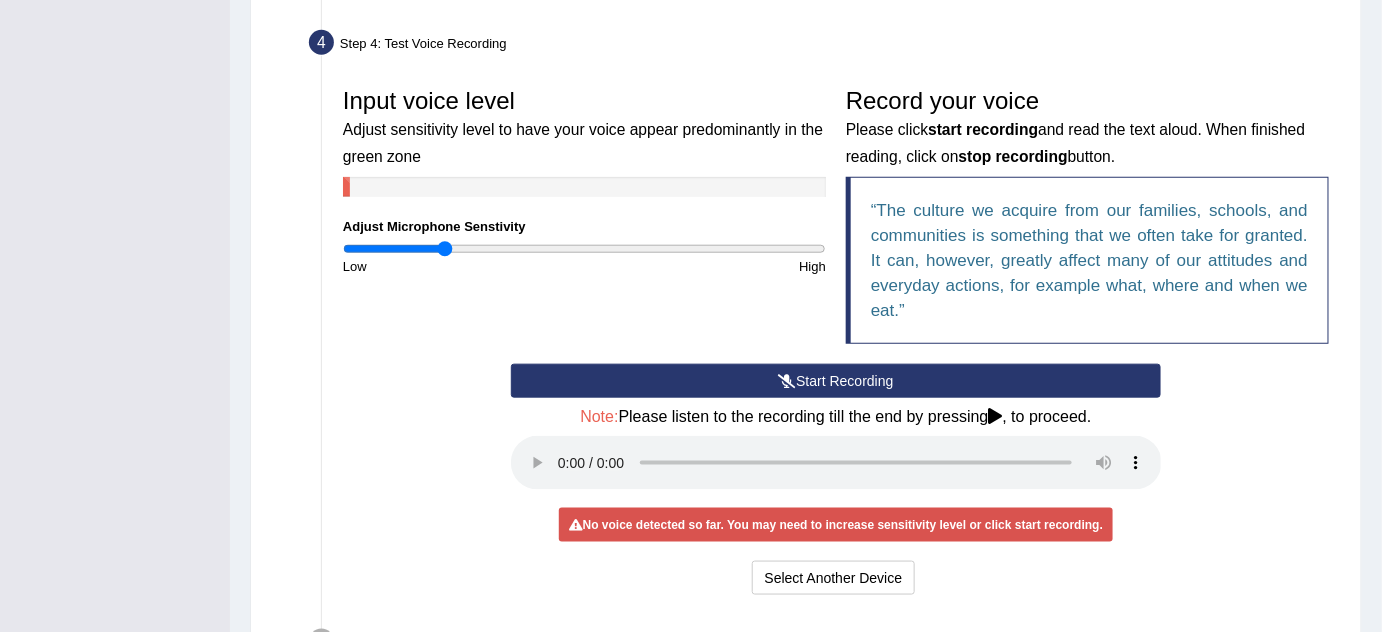 click on "Start Recording" at bounding box center (836, 381) 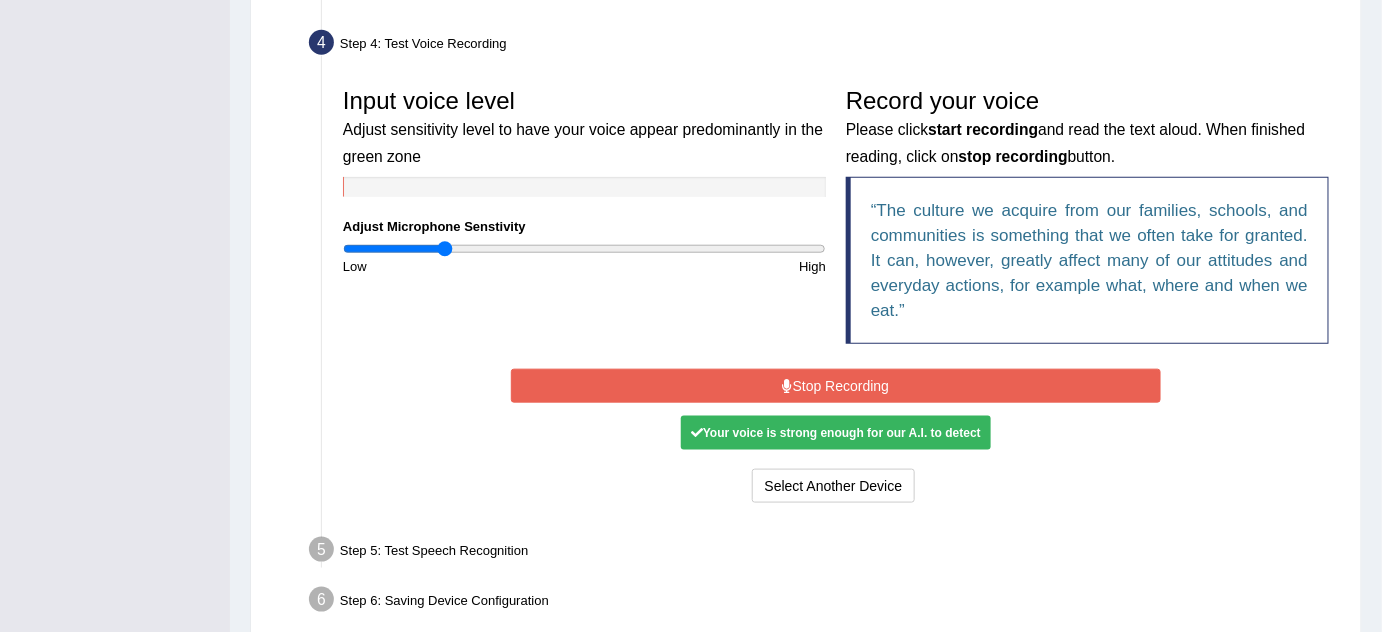 click on "Stop Recording" at bounding box center (836, 386) 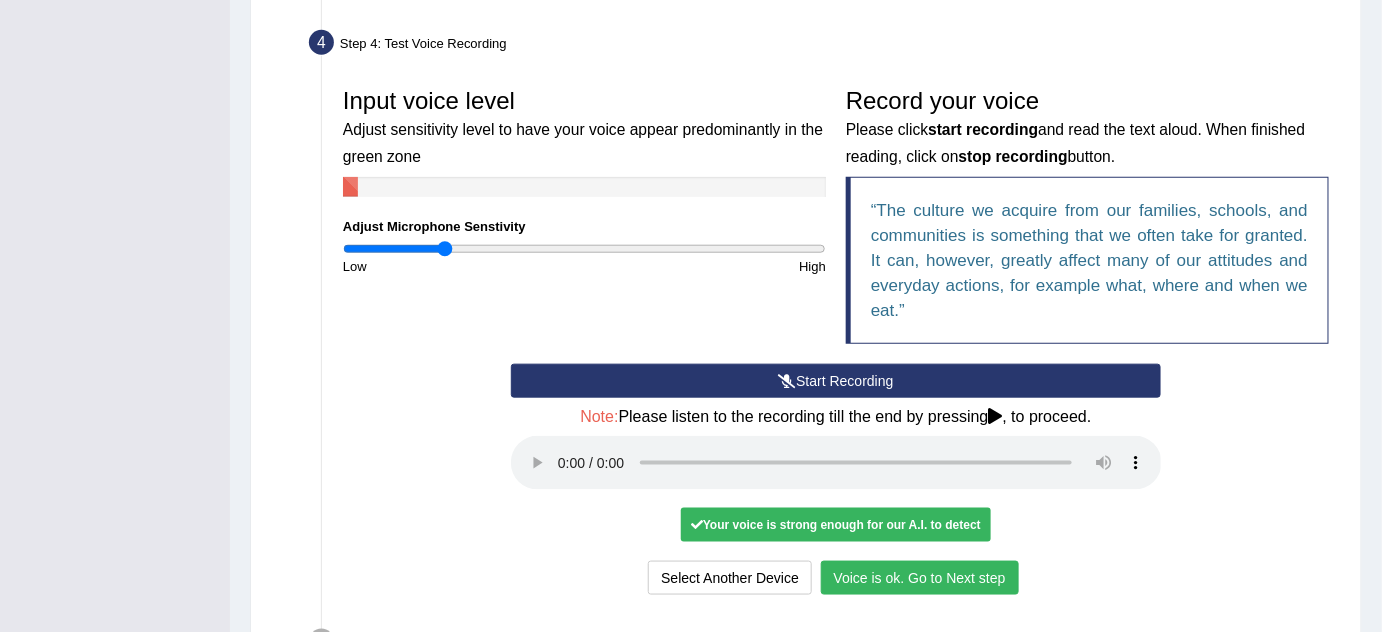 click on "Voice is ok. Go to Next step" at bounding box center [920, 578] 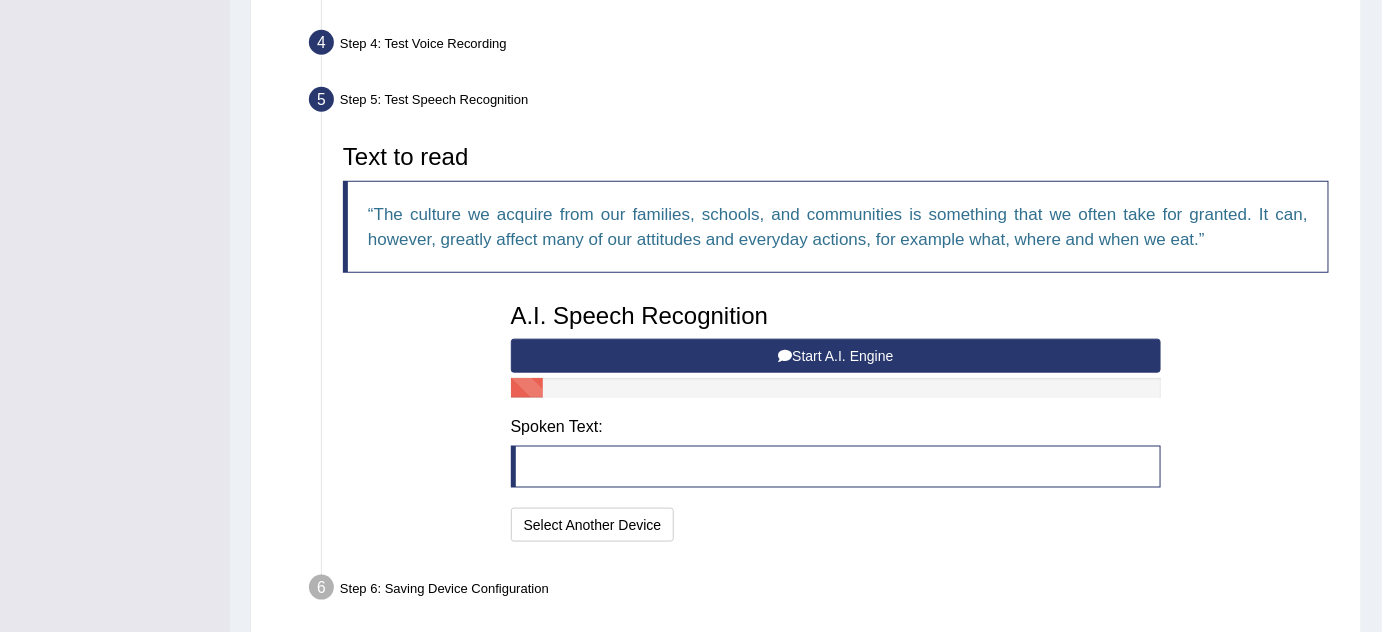 click on "Start A.I. Engine" at bounding box center [836, 356] 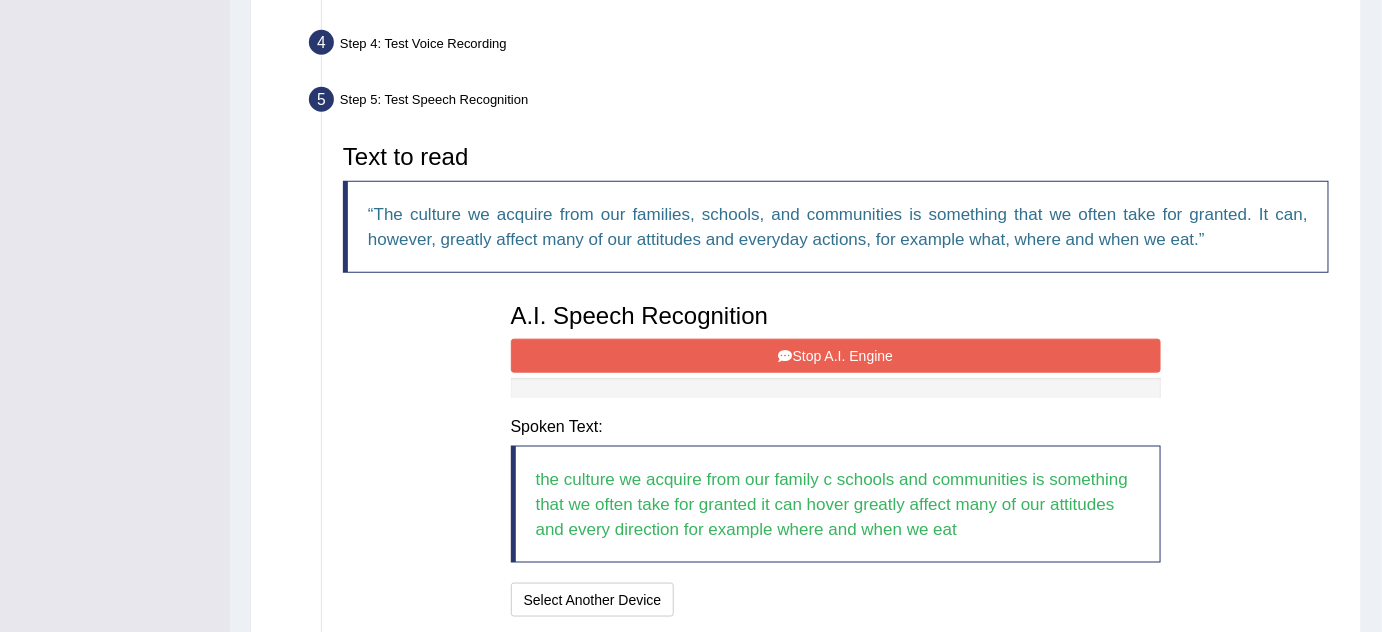click on "Stop A.I. Engine" at bounding box center [836, 356] 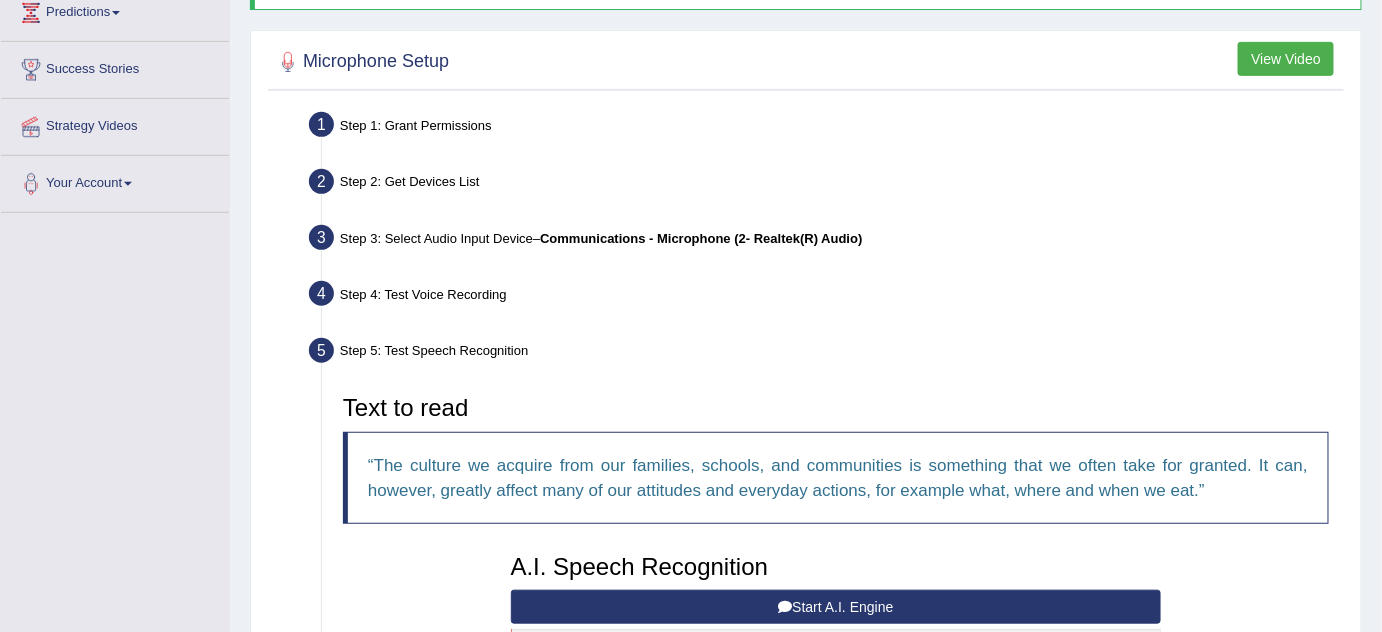 scroll, scrollTop: 149, scrollLeft: 0, axis: vertical 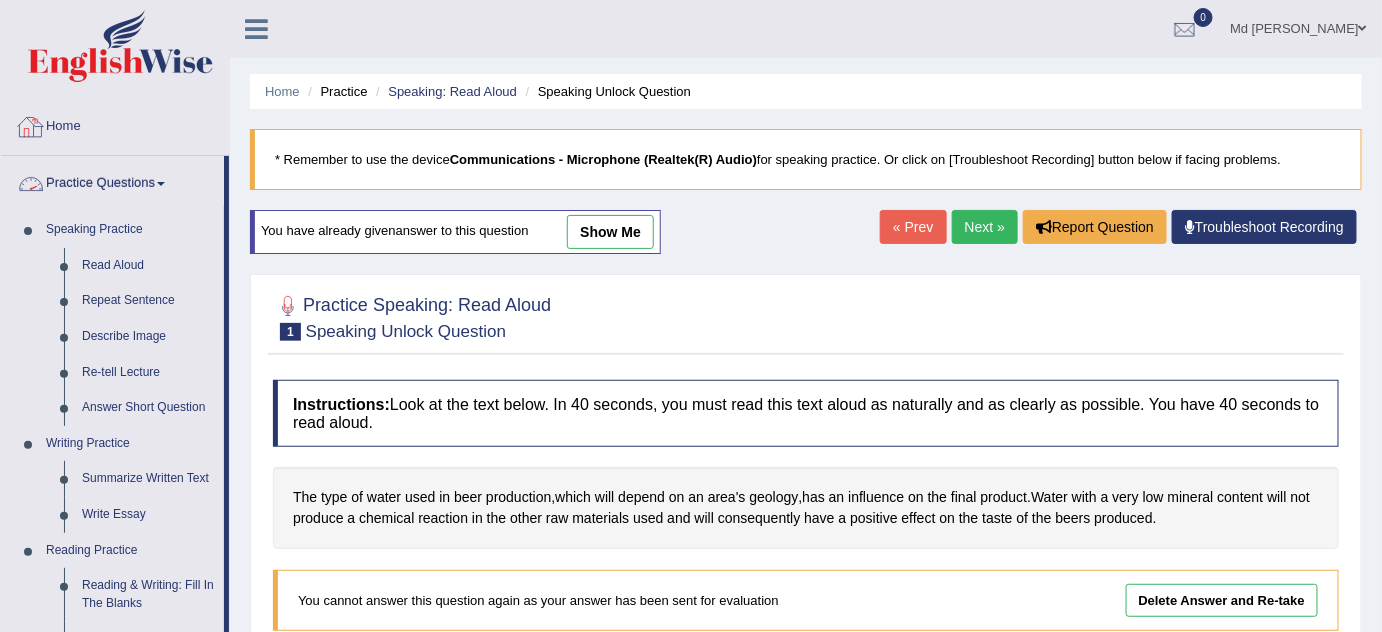 click on "Home" at bounding box center [115, 124] 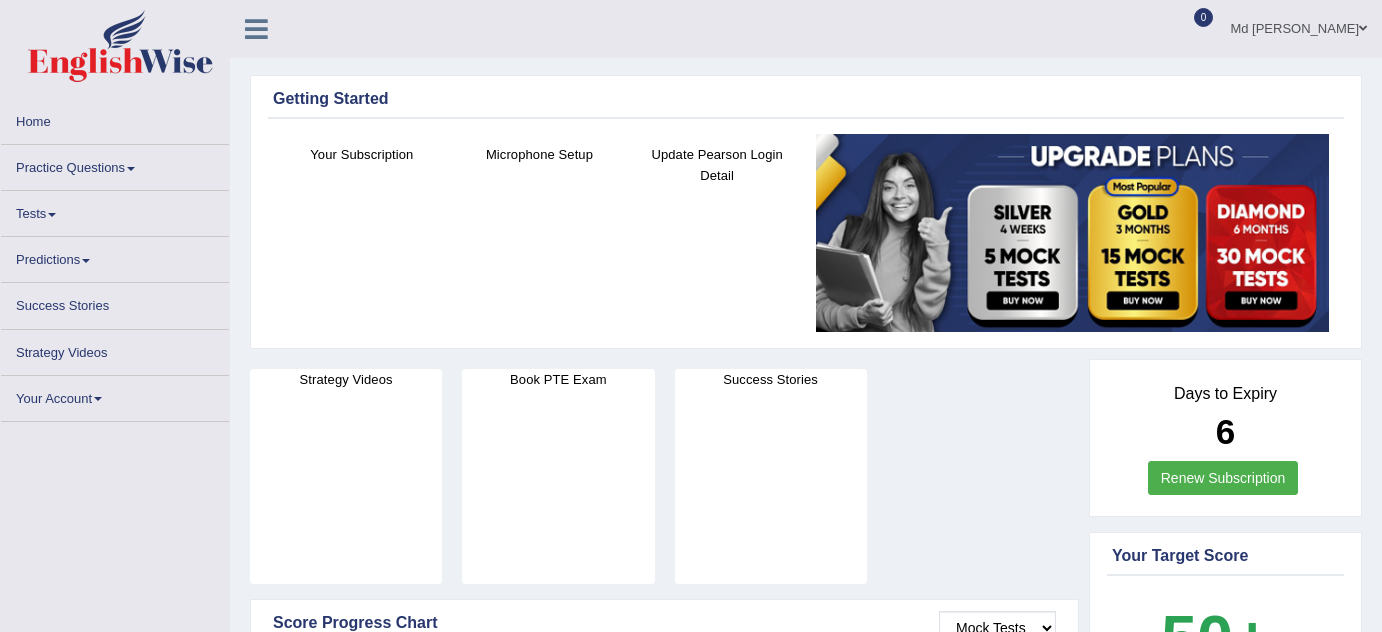 scroll, scrollTop: 0, scrollLeft: 0, axis: both 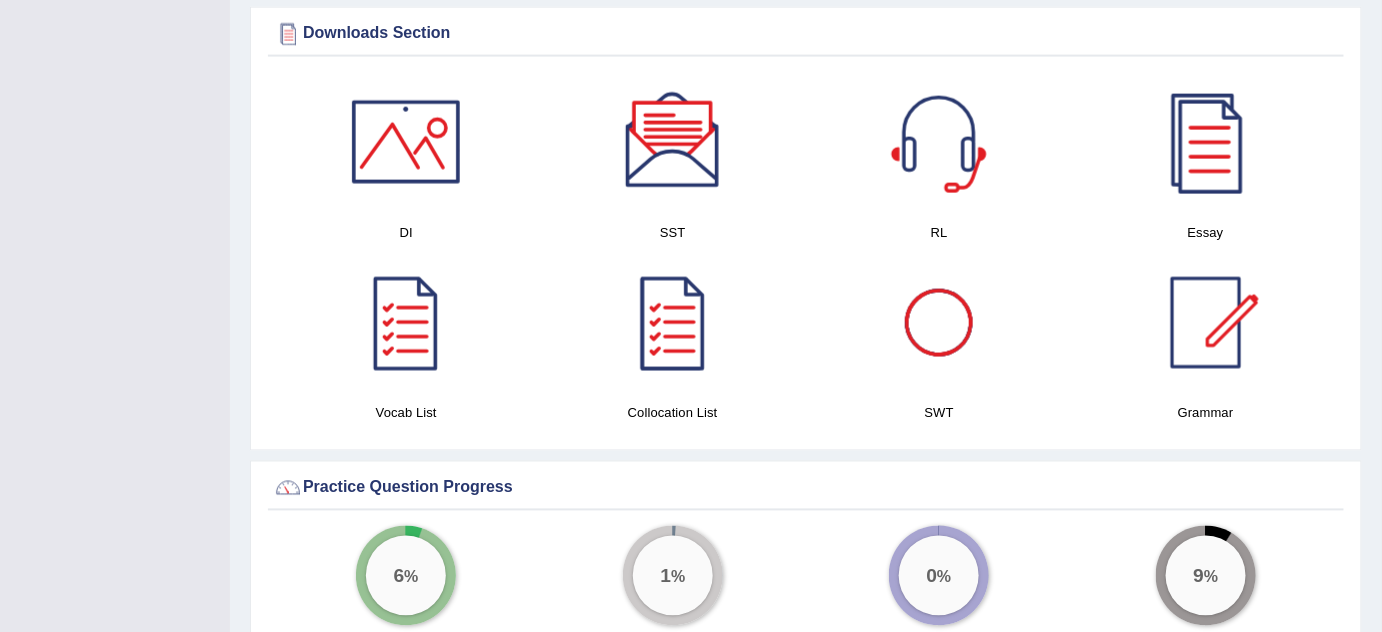 click at bounding box center [939, 323] 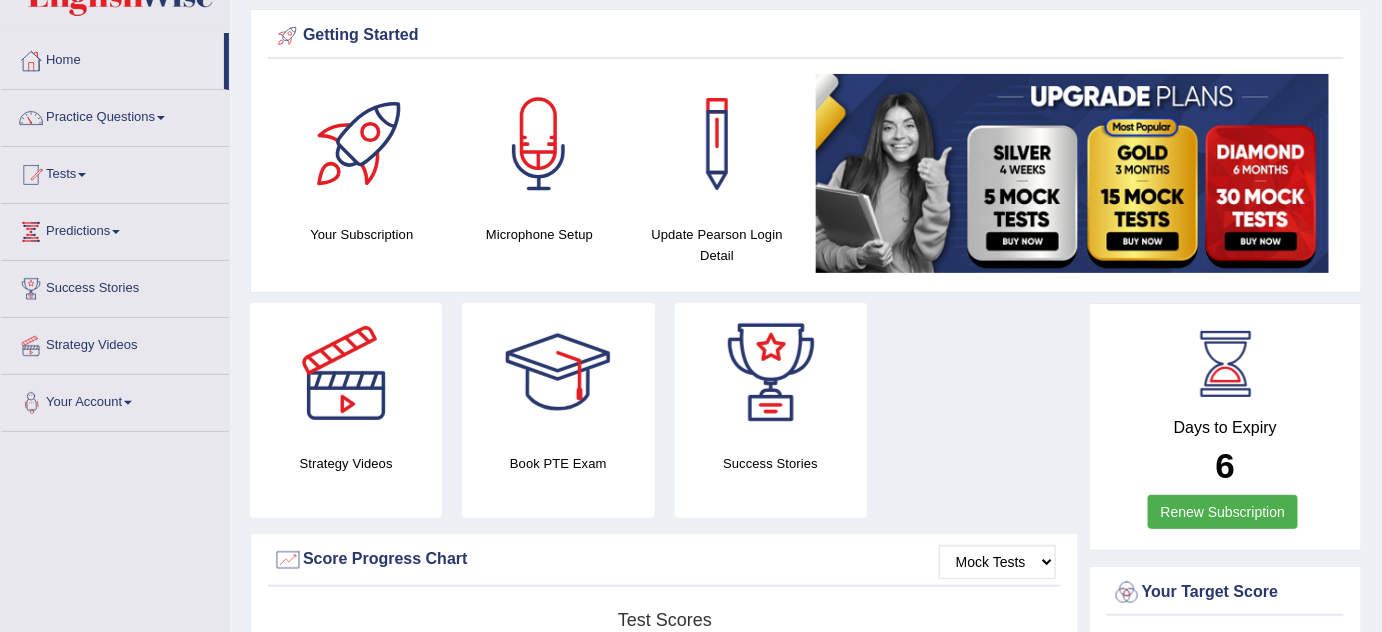 scroll, scrollTop: 0, scrollLeft: 0, axis: both 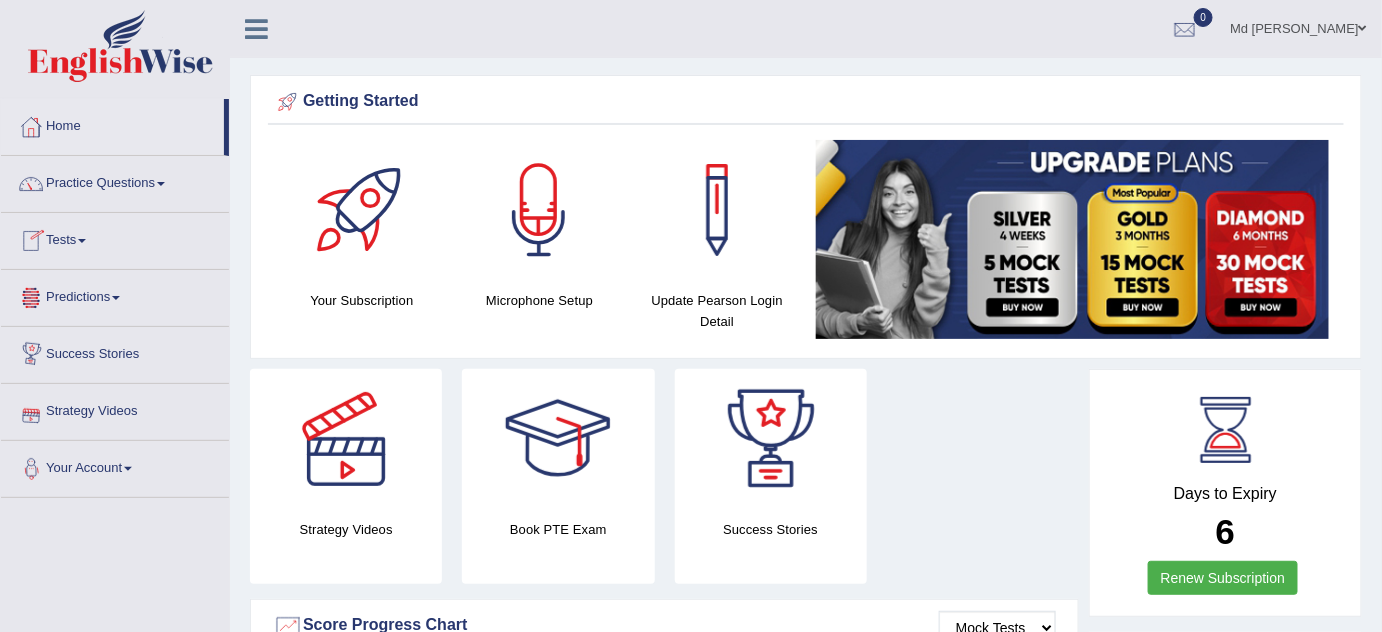 click on "Tests" at bounding box center [115, 238] 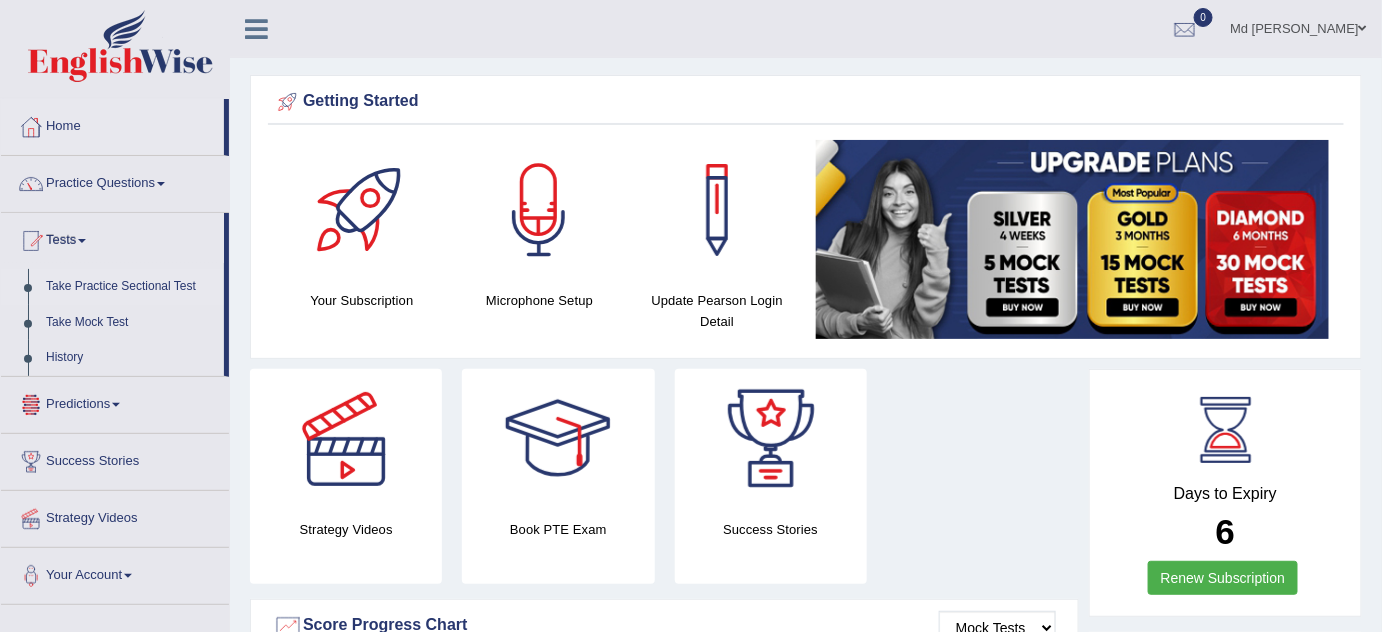 click on "Take Practice Sectional Test" at bounding box center [130, 287] 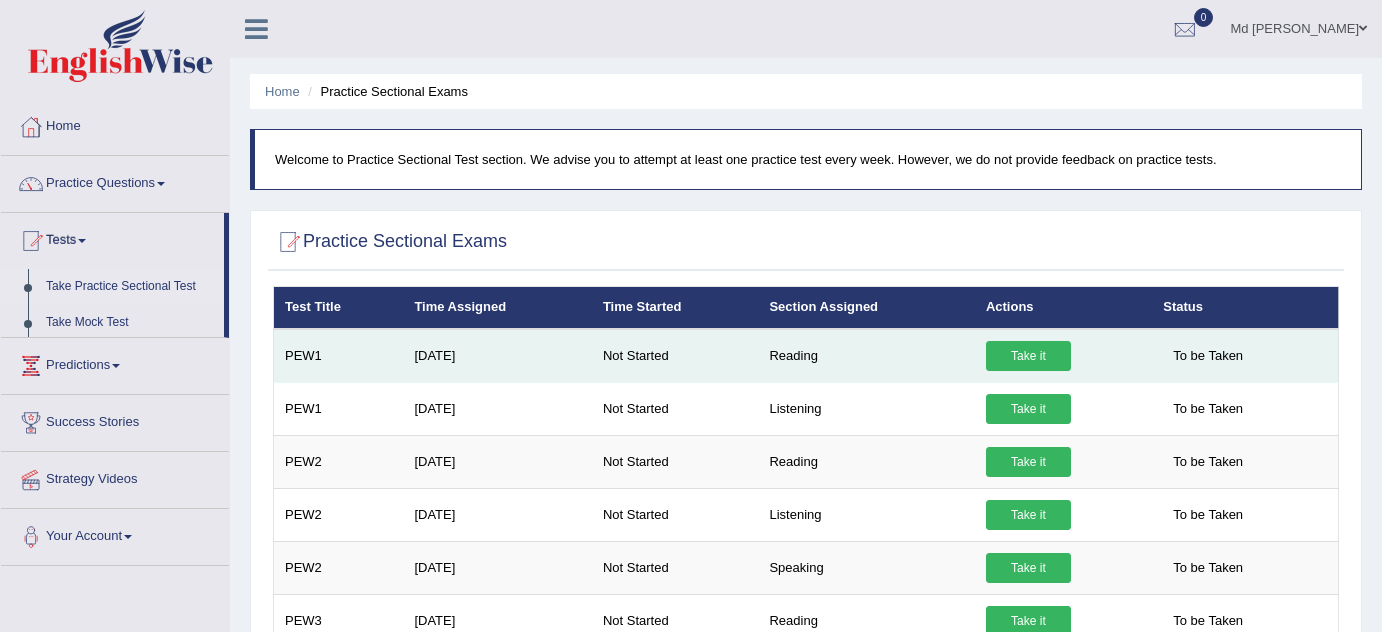 scroll, scrollTop: 0, scrollLeft: 0, axis: both 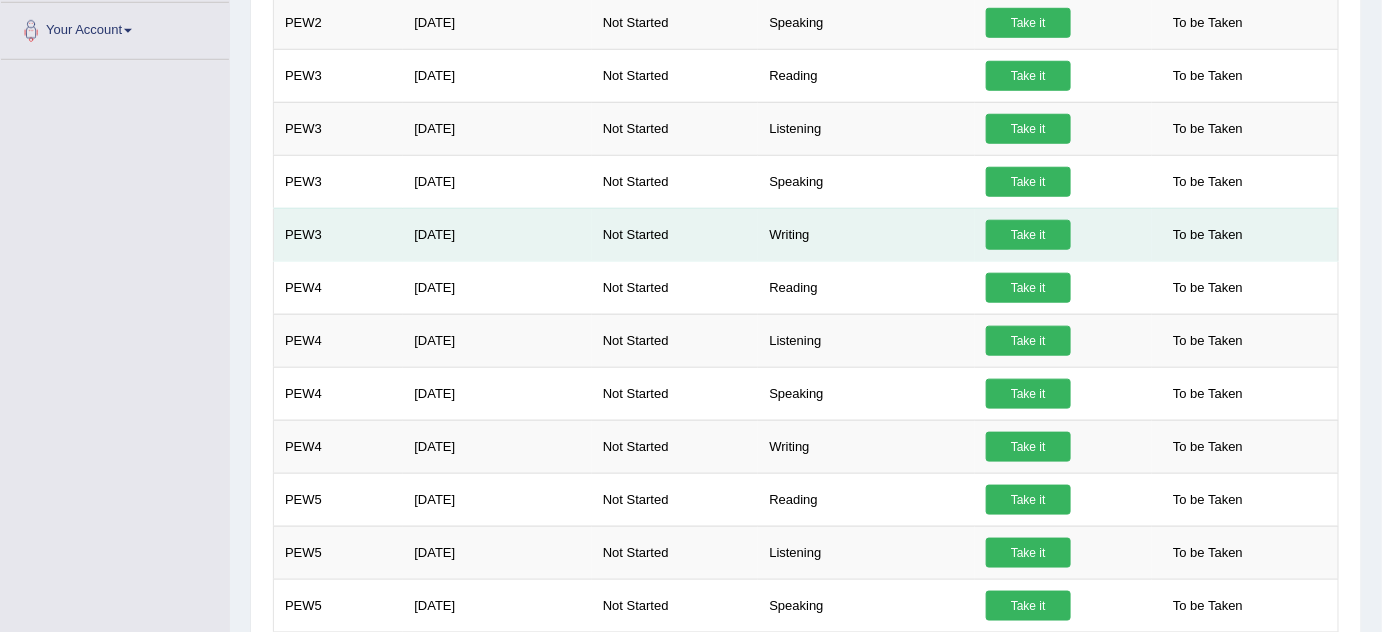 click on "Take it" at bounding box center [1028, 235] 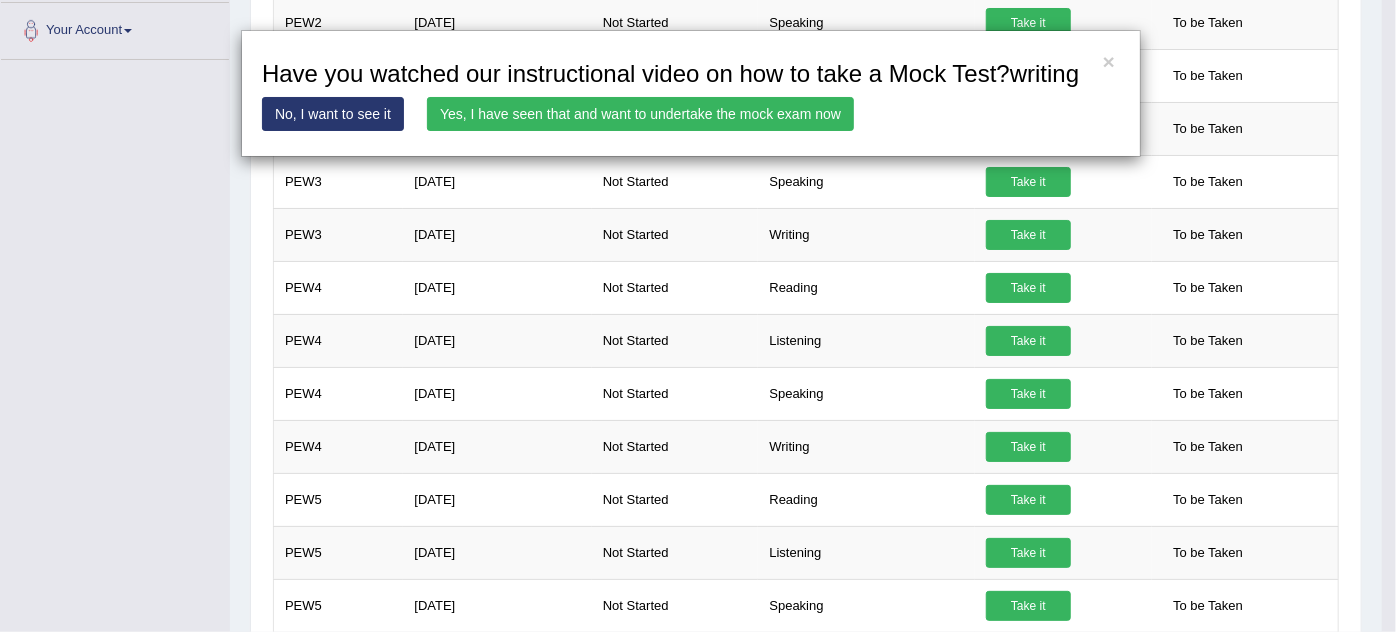 click on "Yes, I have seen that and want to undertake the mock exam now" at bounding box center (640, 114) 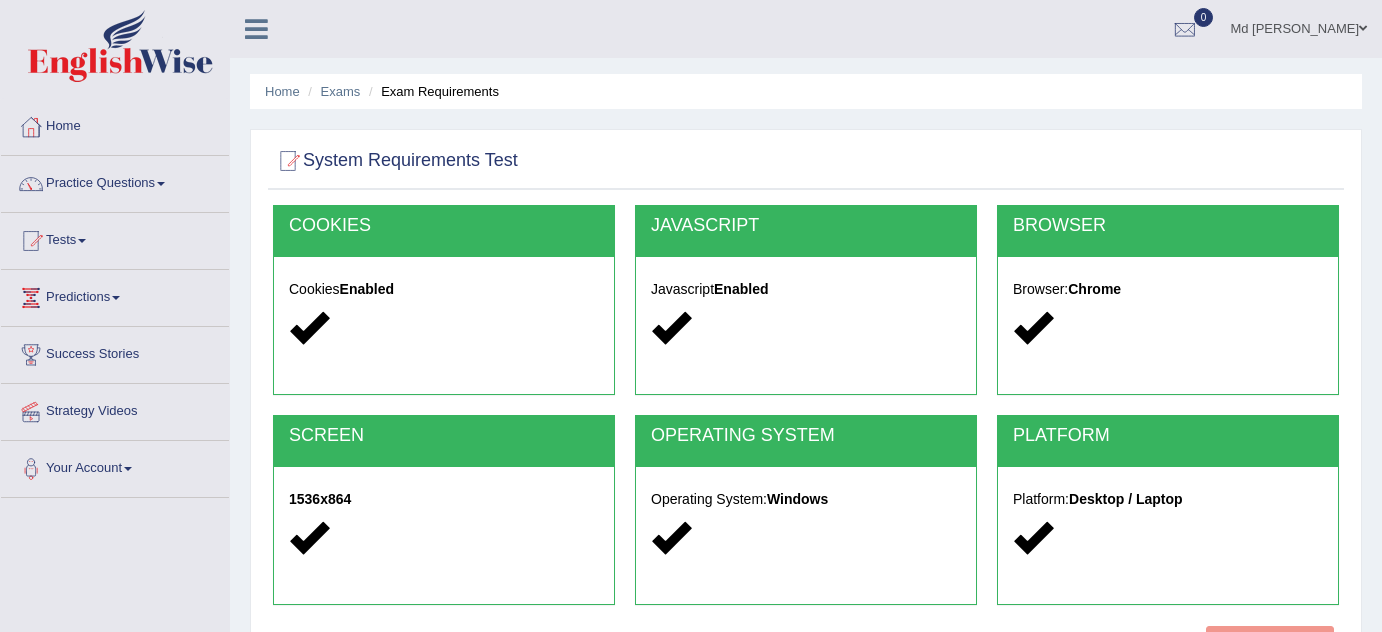 scroll, scrollTop: 0, scrollLeft: 0, axis: both 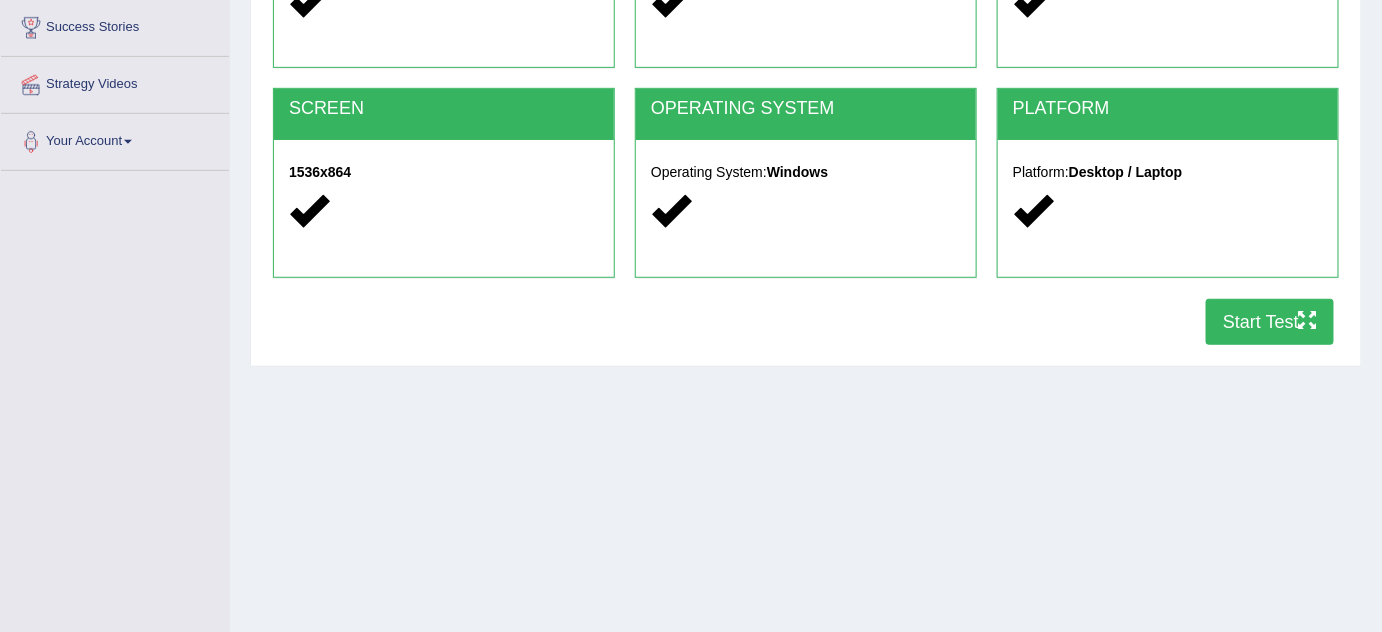 click on "Start Test" at bounding box center (1270, 322) 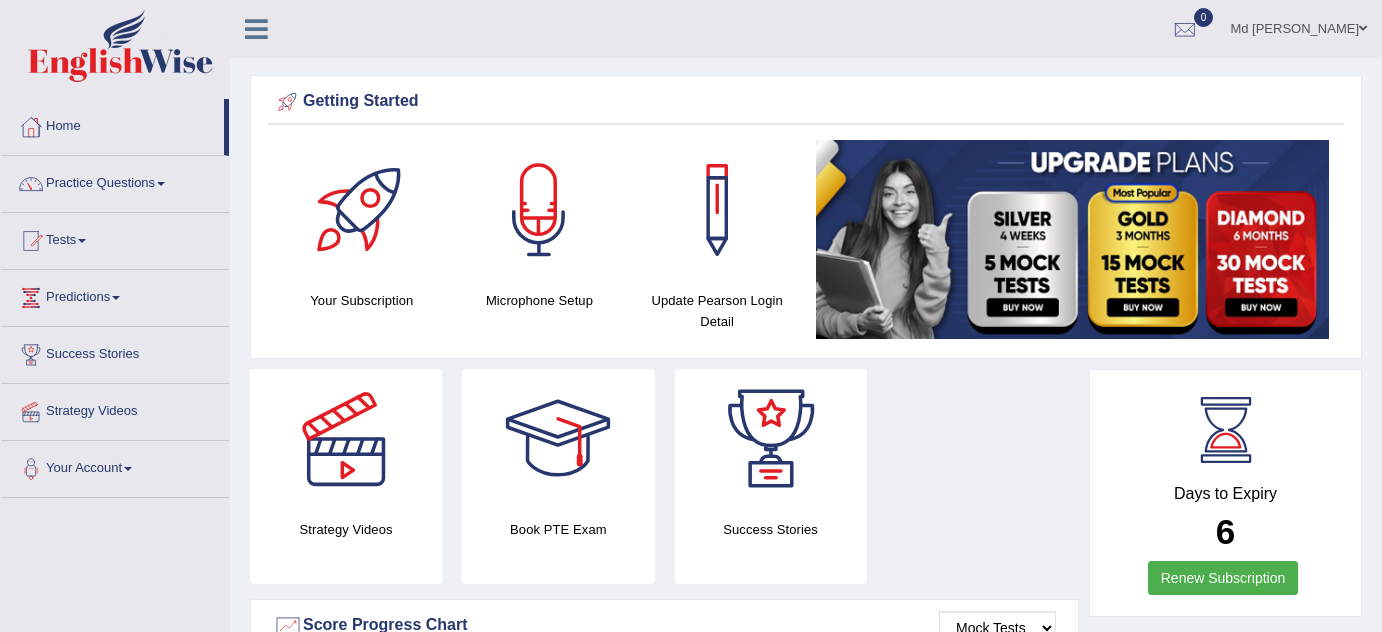 scroll, scrollTop: 0, scrollLeft: 0, axis: both 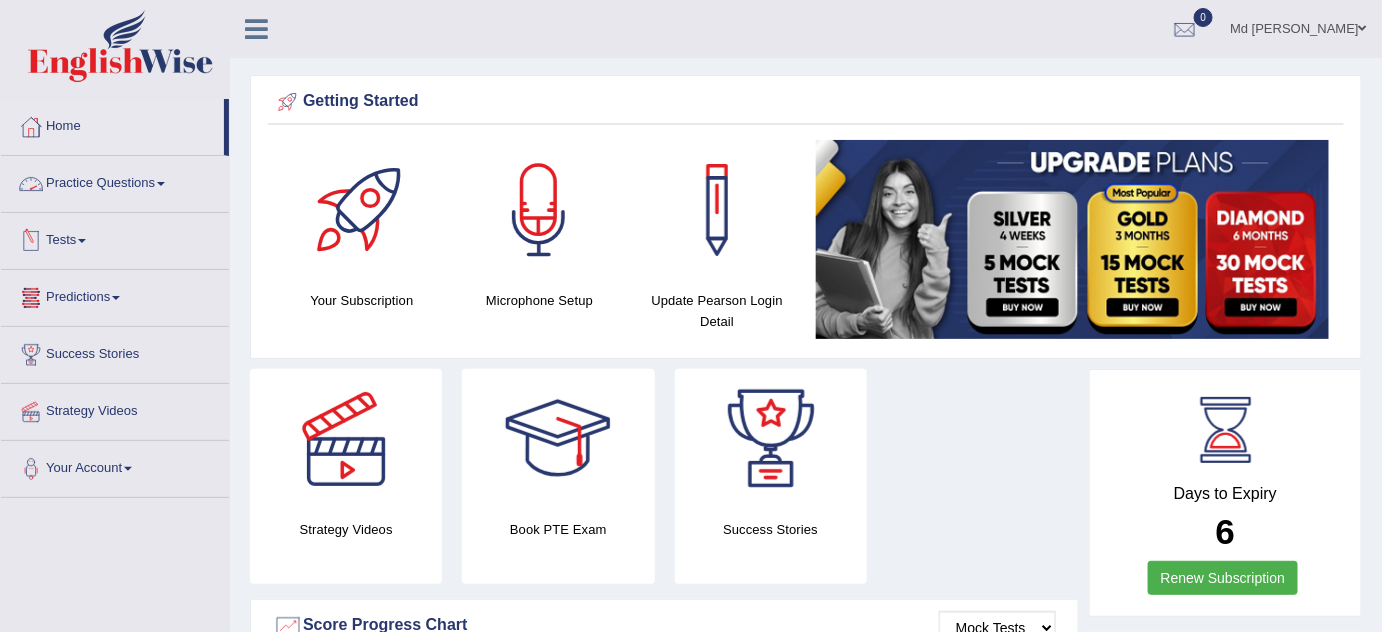 click on "Tests" at bounding box center [115, 238] 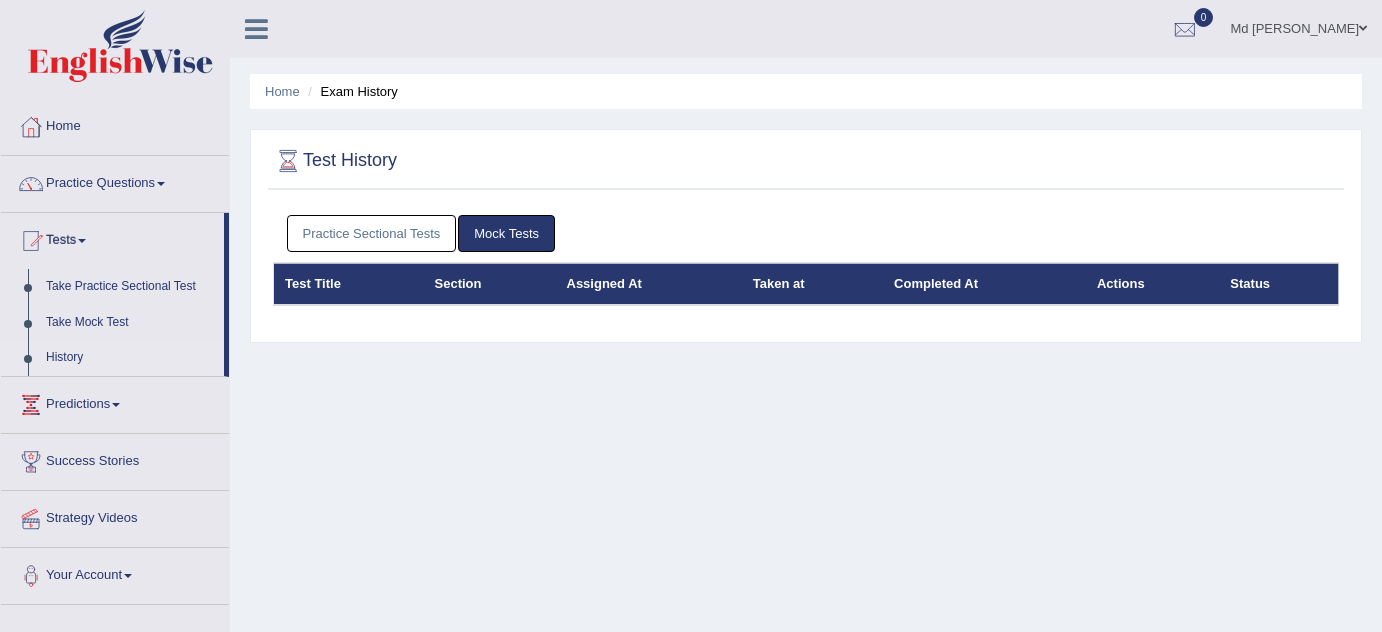 scroll, scrollTop: 0, scrollLeft: 0, axis: both 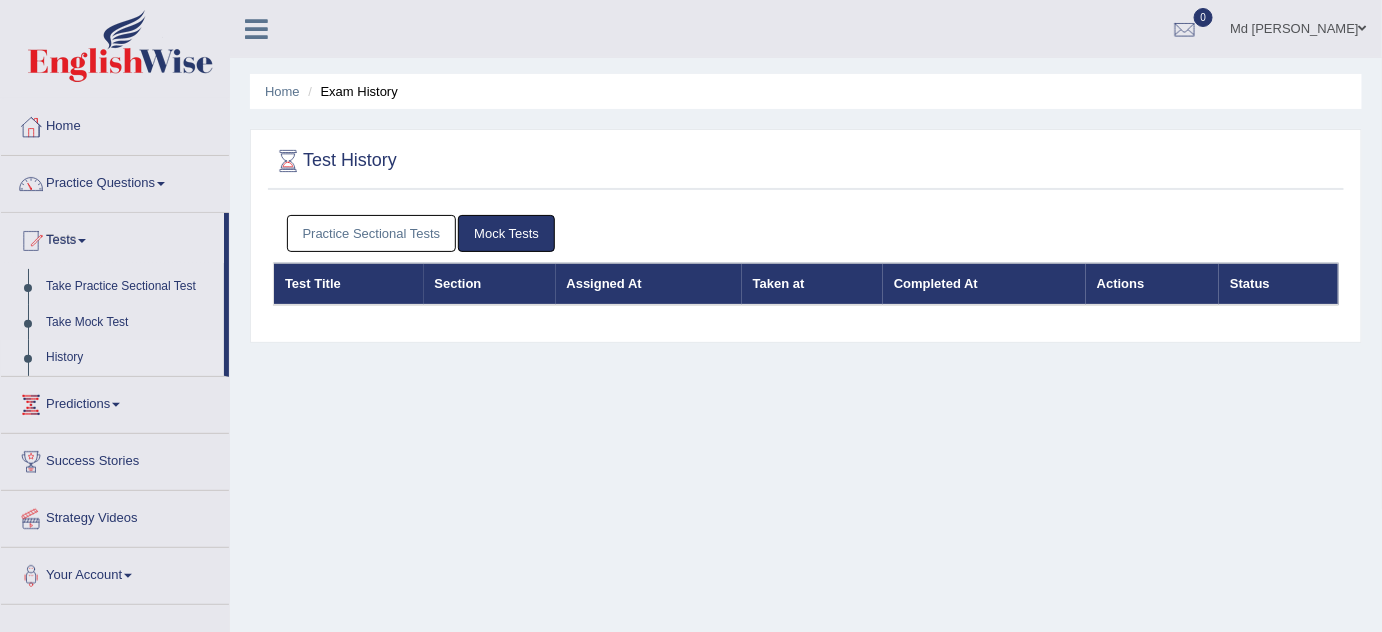 click on "Practice Sectional Tests" at bounding box center (372, 233) 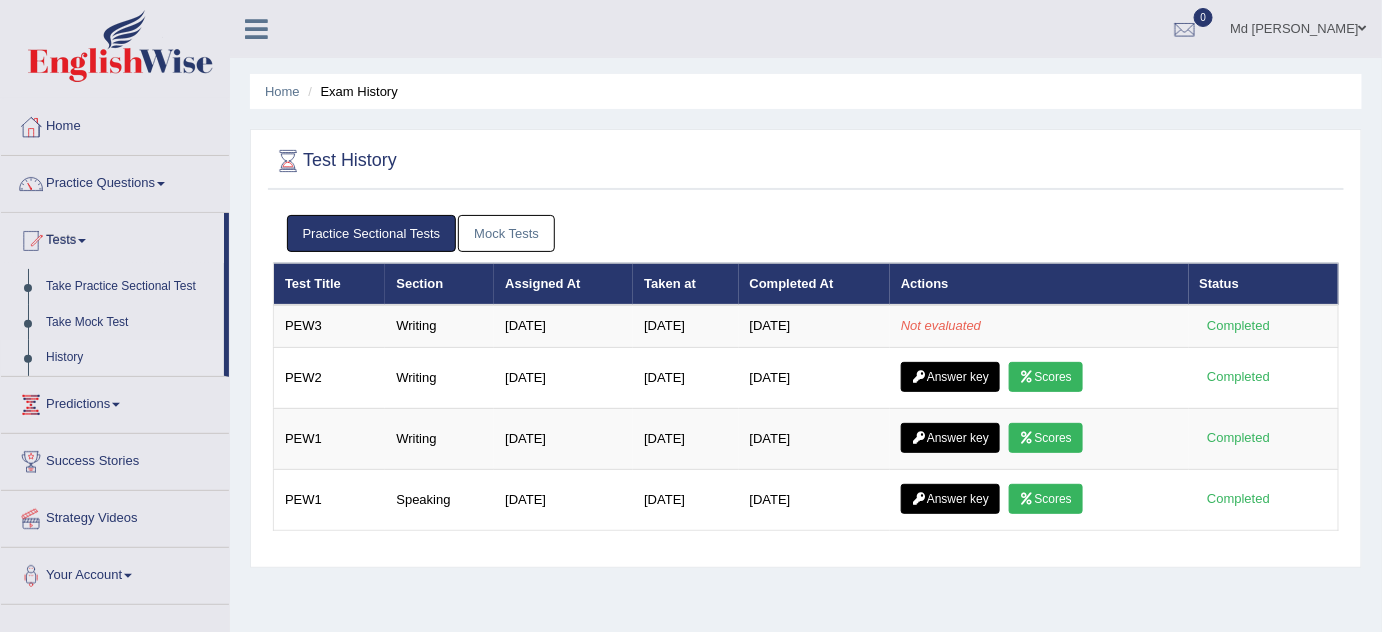 click on "Actions" at bounding box center [1039, 284] 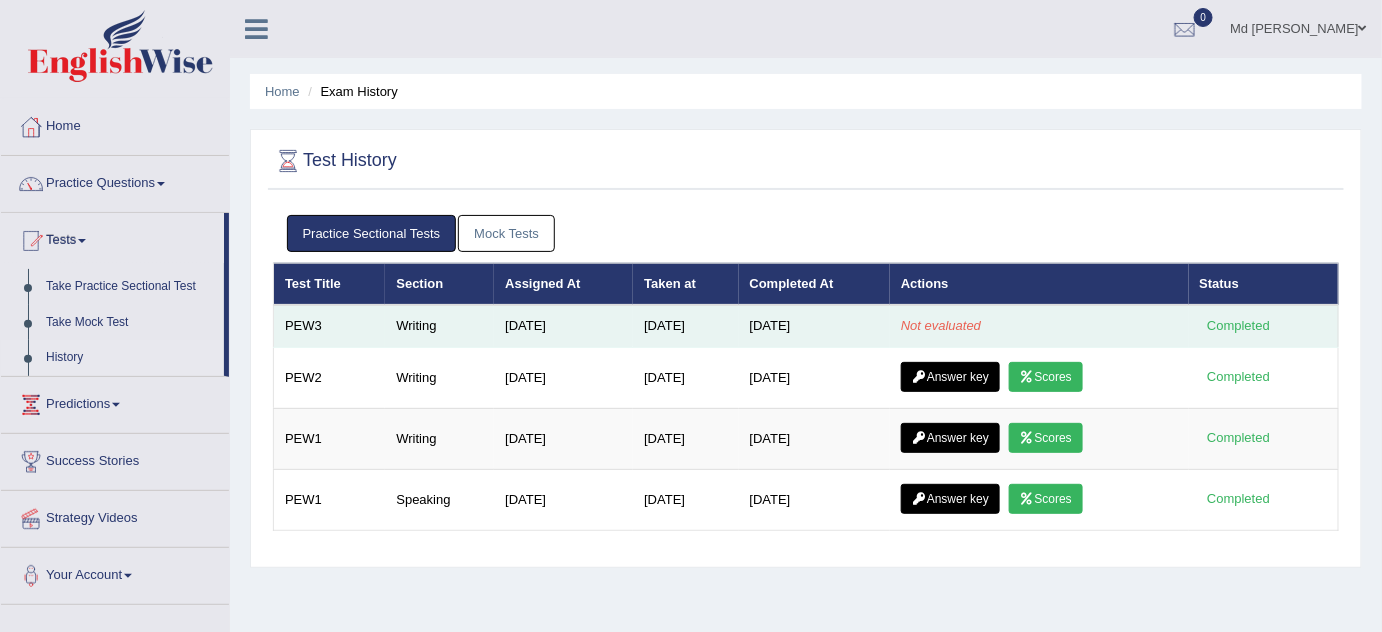 click on "Not evaluated" at bounding box center (941, 325) 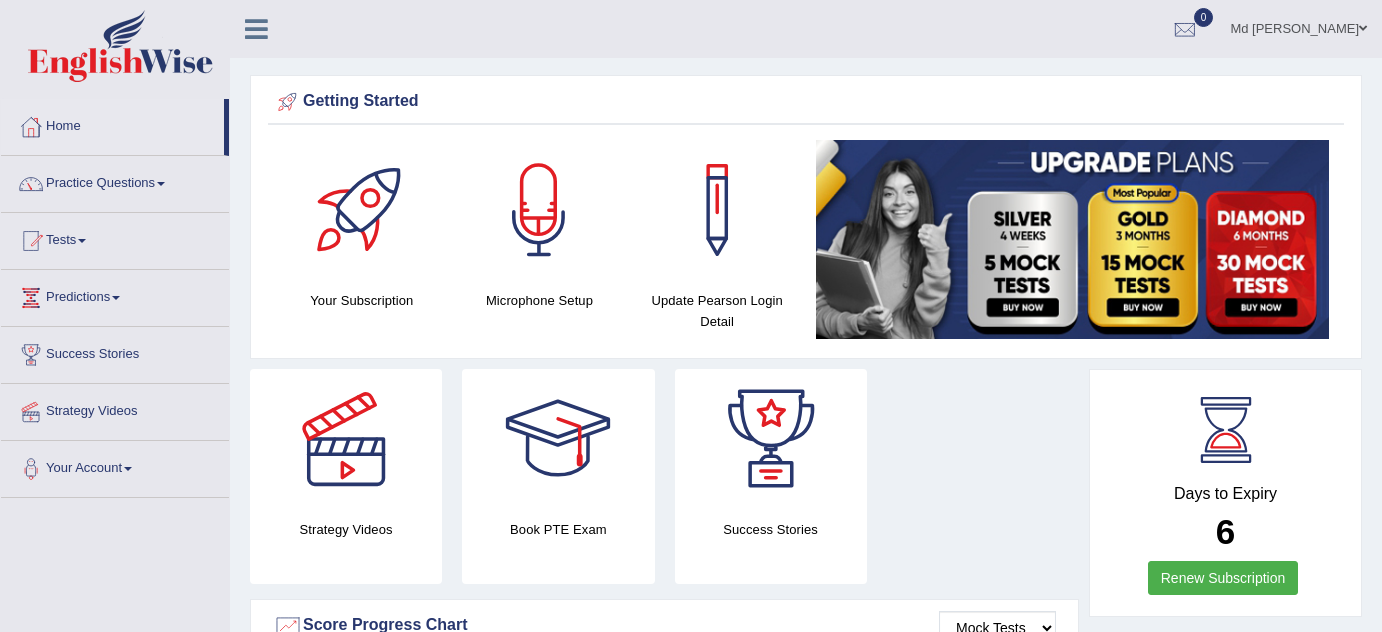 scroll, scrollTop: 0, scrollLeft: 0, axis: both 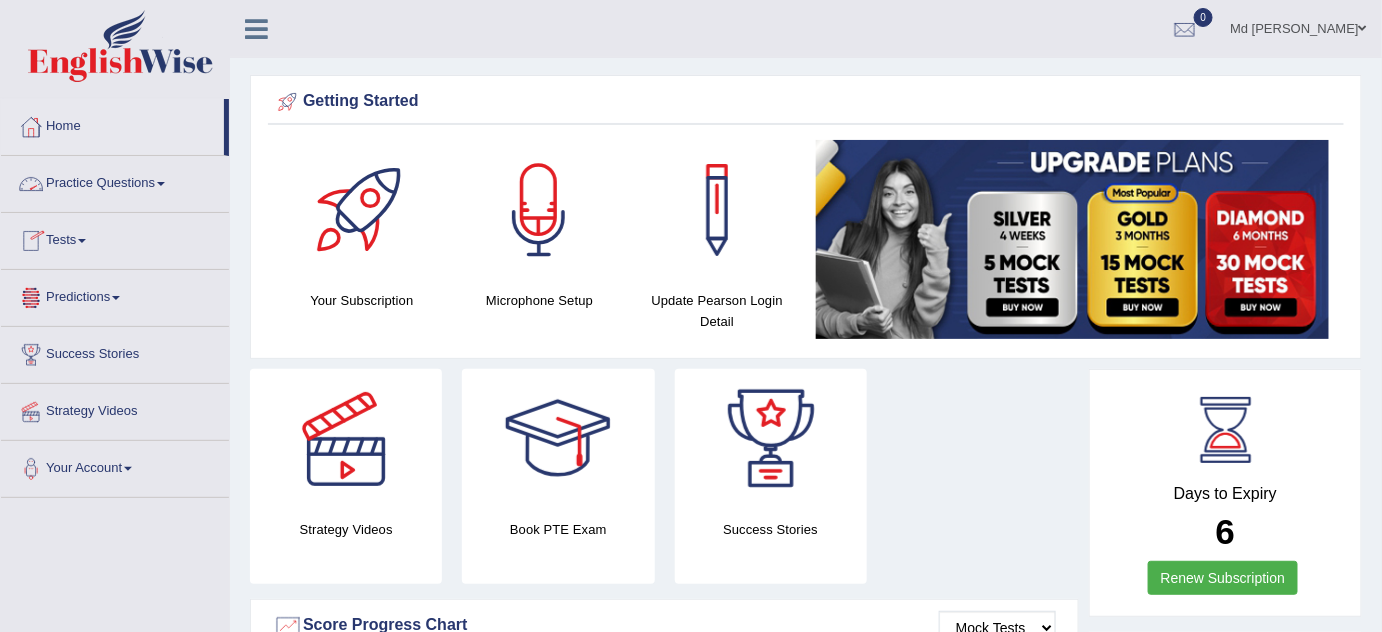click on "Tests" at bounding box center [115, 238] 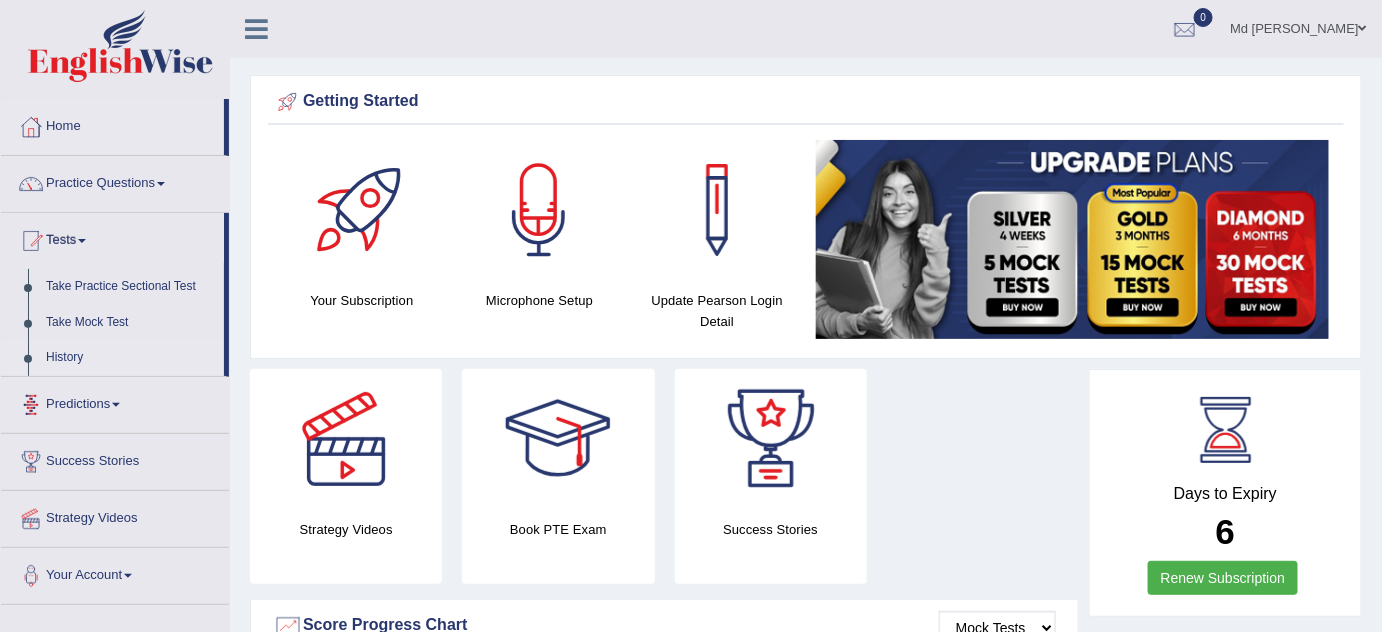 click on "History" at bounding box center (130, 358) 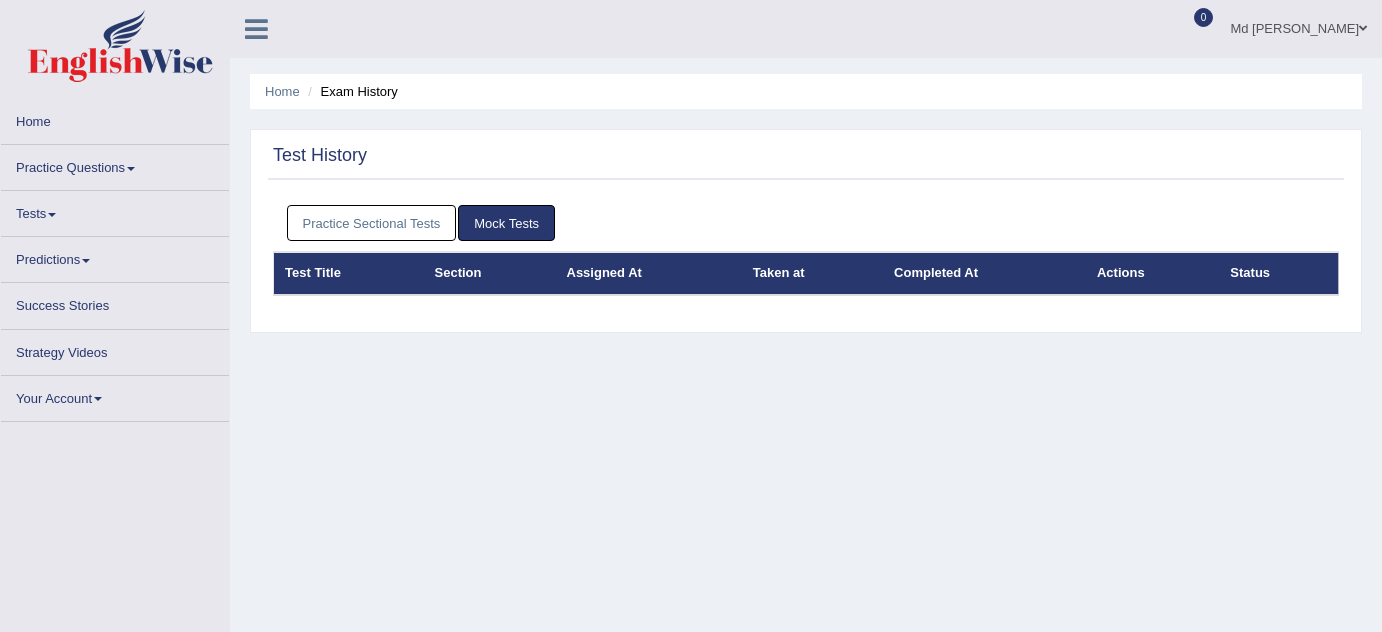 scroll, scrollTop: 0, scrollLeft: 0, axis: both 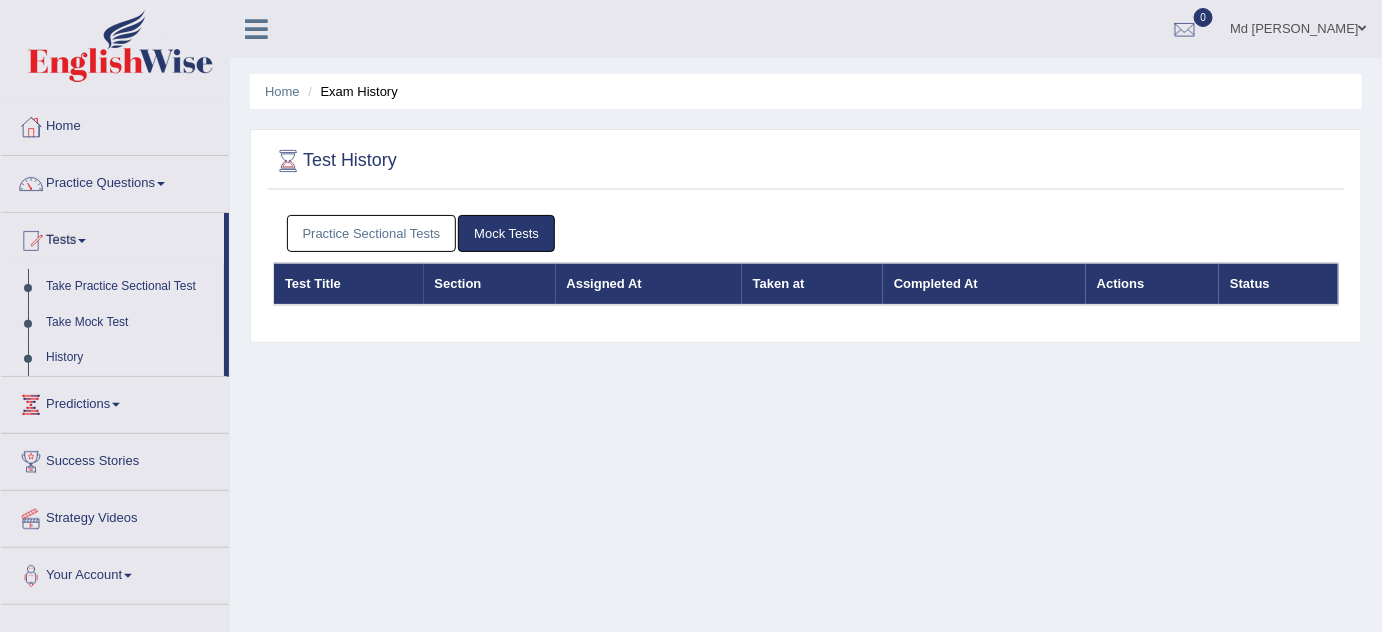 click on "Practice Sectional Tests" at bounding box center [372, 233] 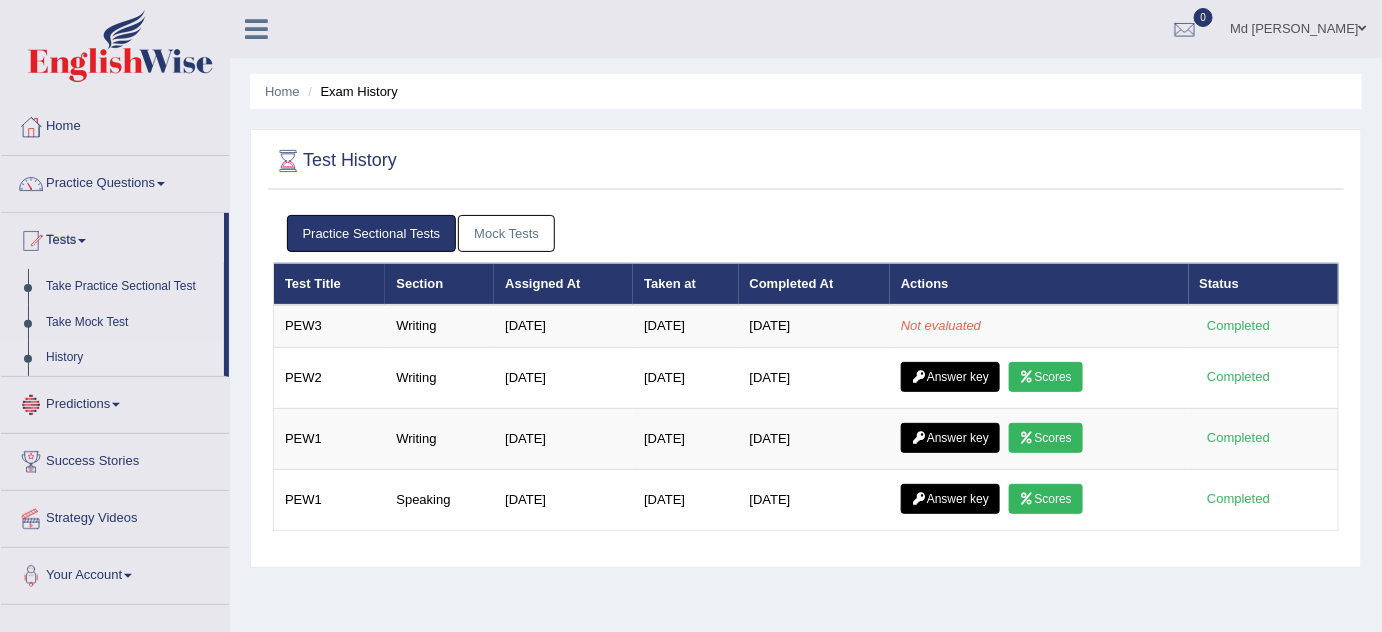 click on "History" at bounding box center (130, 358) 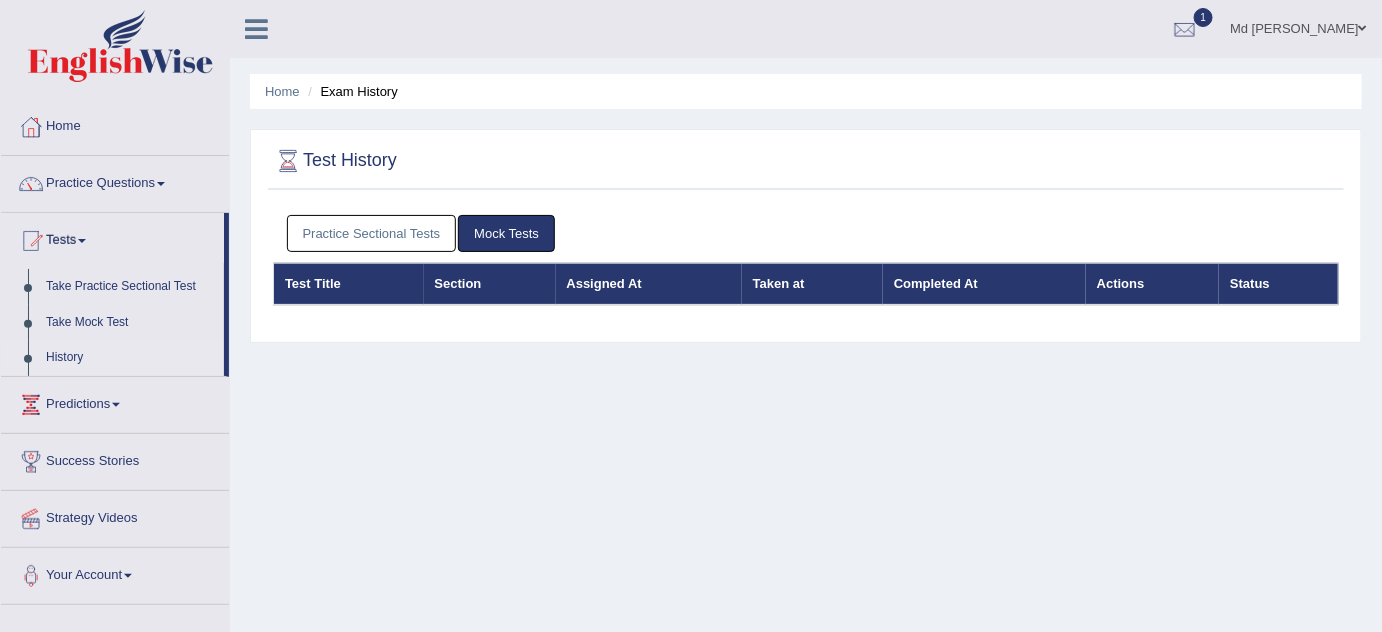 scroll, scrollTop: 0, scrollLeft: 0, axis: both 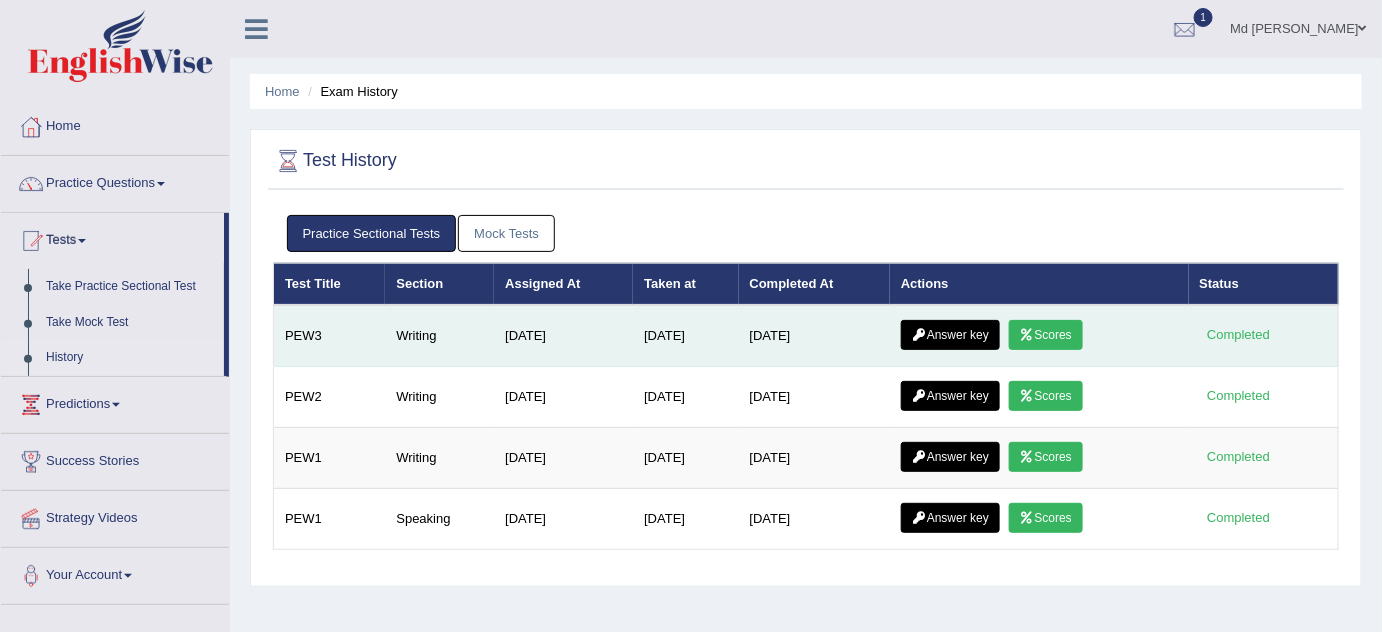 click on "Scores" at bounding box center (1046, 335) 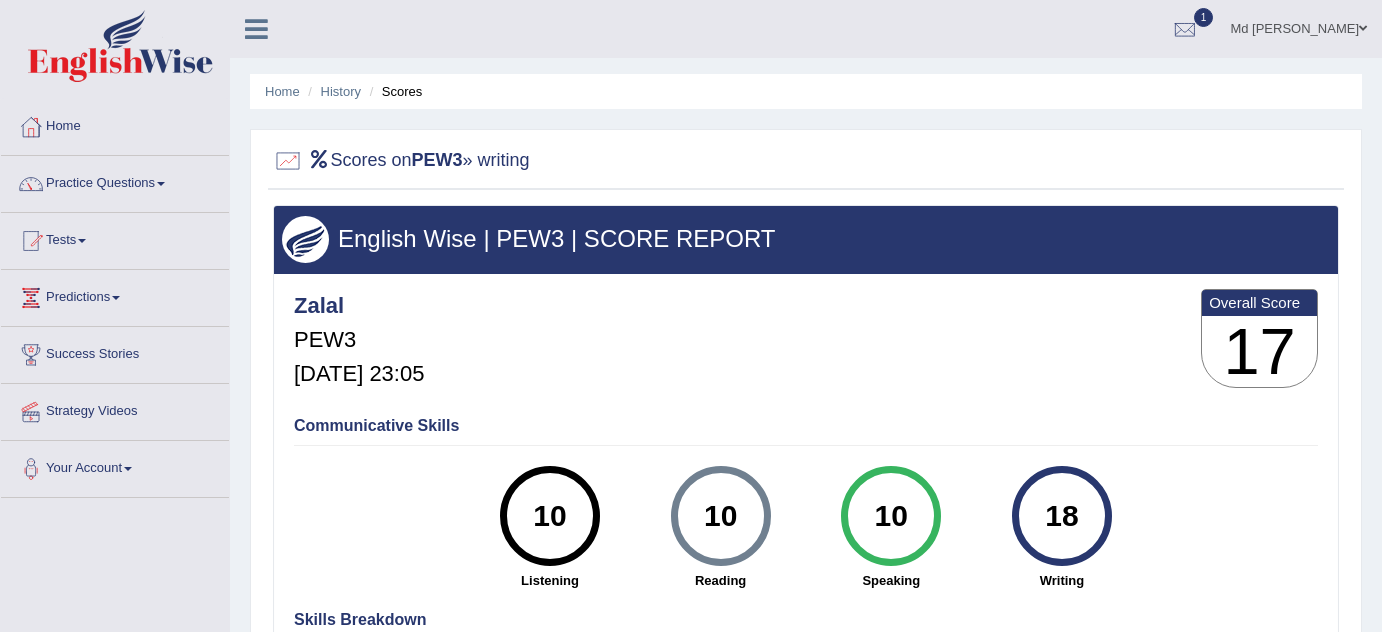 scroll, scrollTop: 0, scrollLeft: 0, axis: both 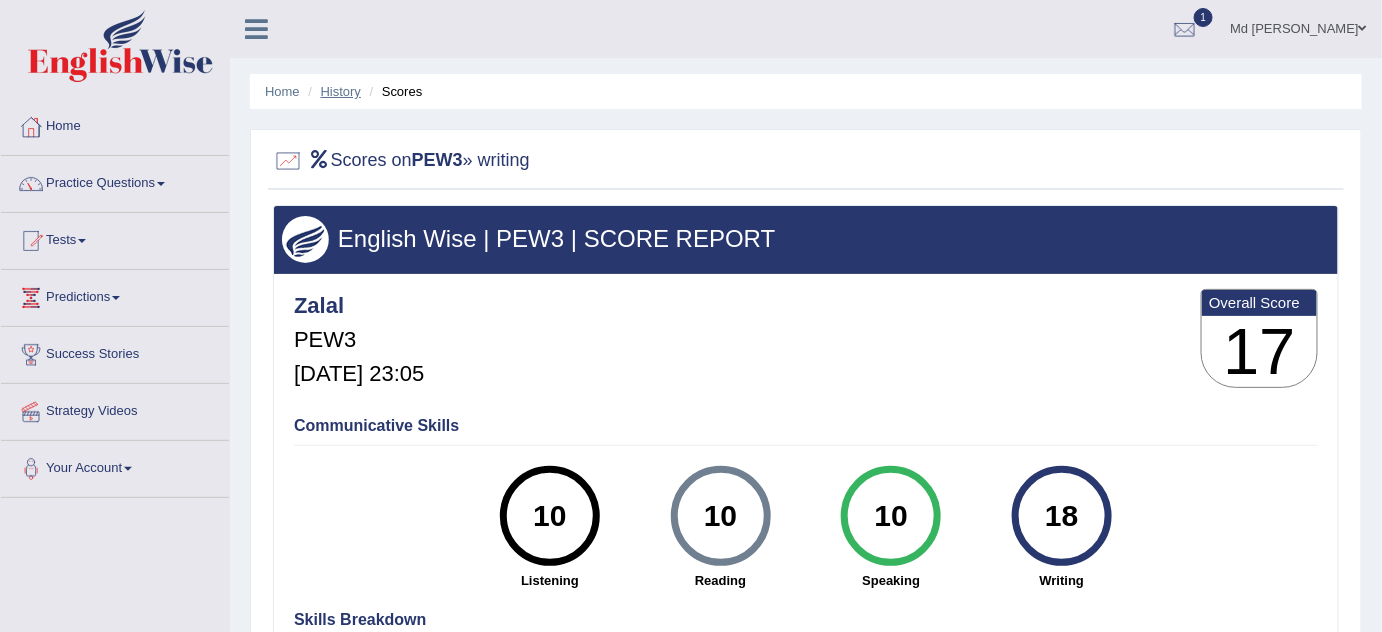 click on "History" at bounding box center [341, 91] 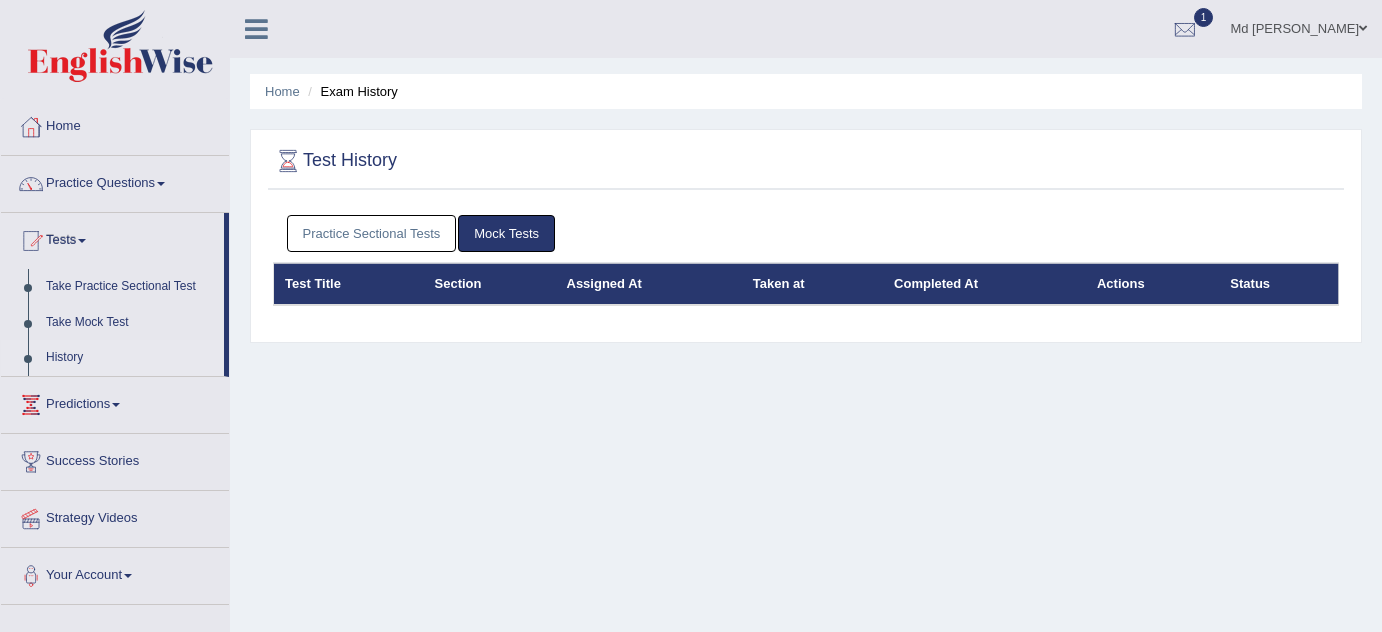 scroll, scrollTop: 0, scrollLeft: 0, axis: both 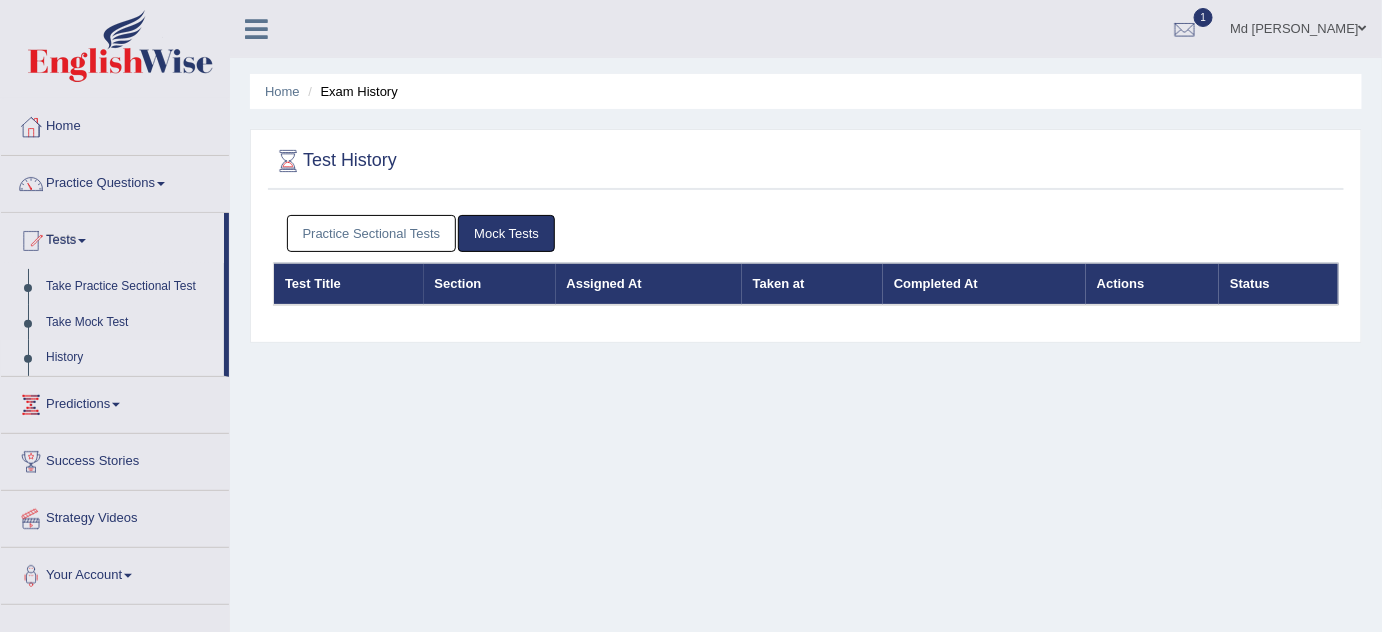 click on "Practice Sectional Tests" at bounding box center [372, 233] 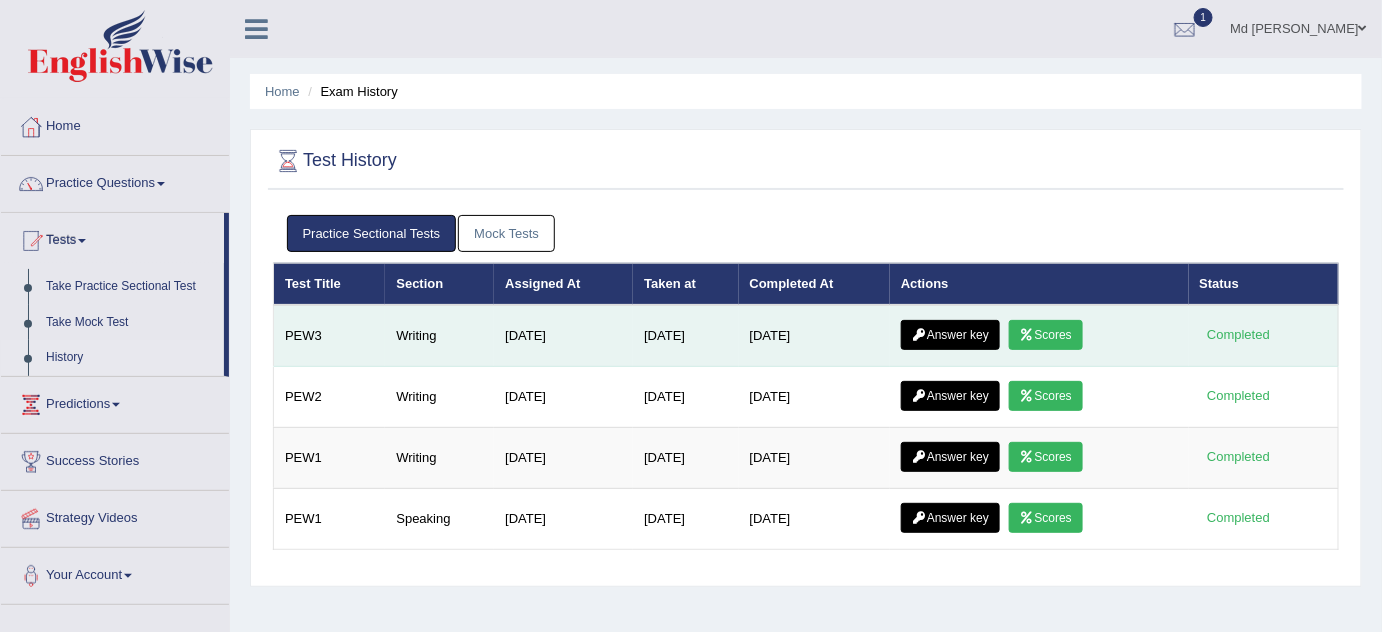 click on "Answer key" at bounding box center [950, 335] 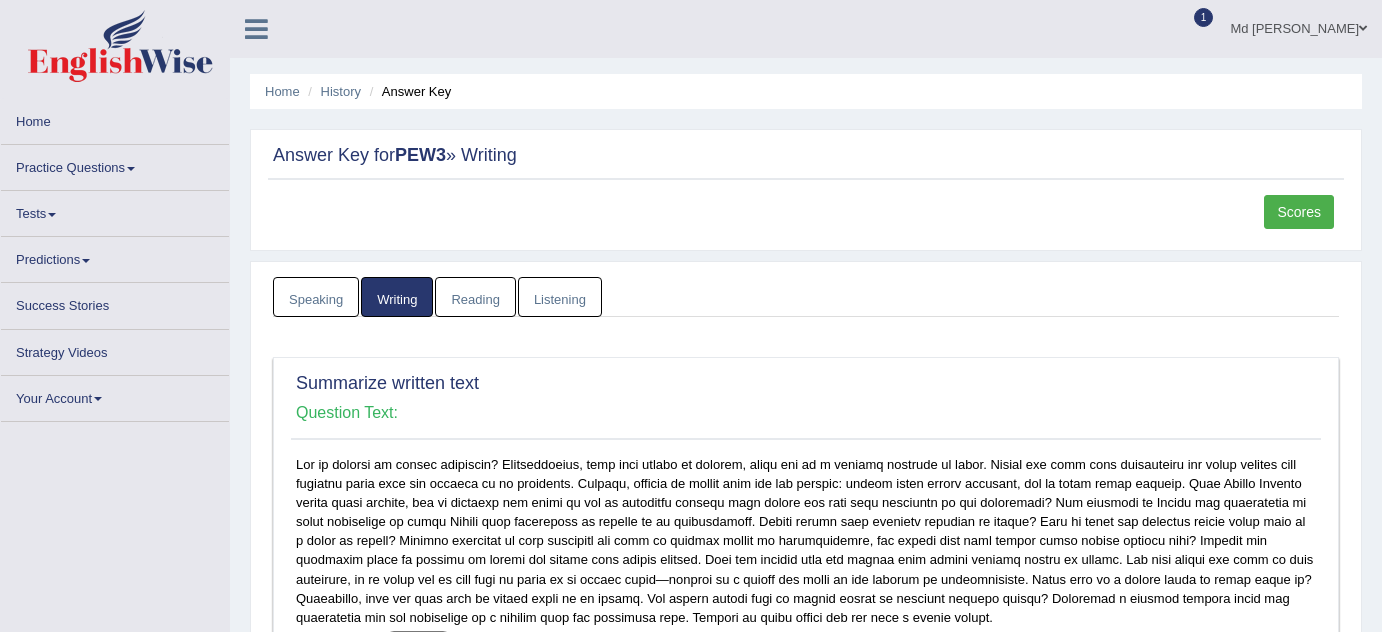 scroll, scrollTop: 0, scrollLeft: 0, axis: both 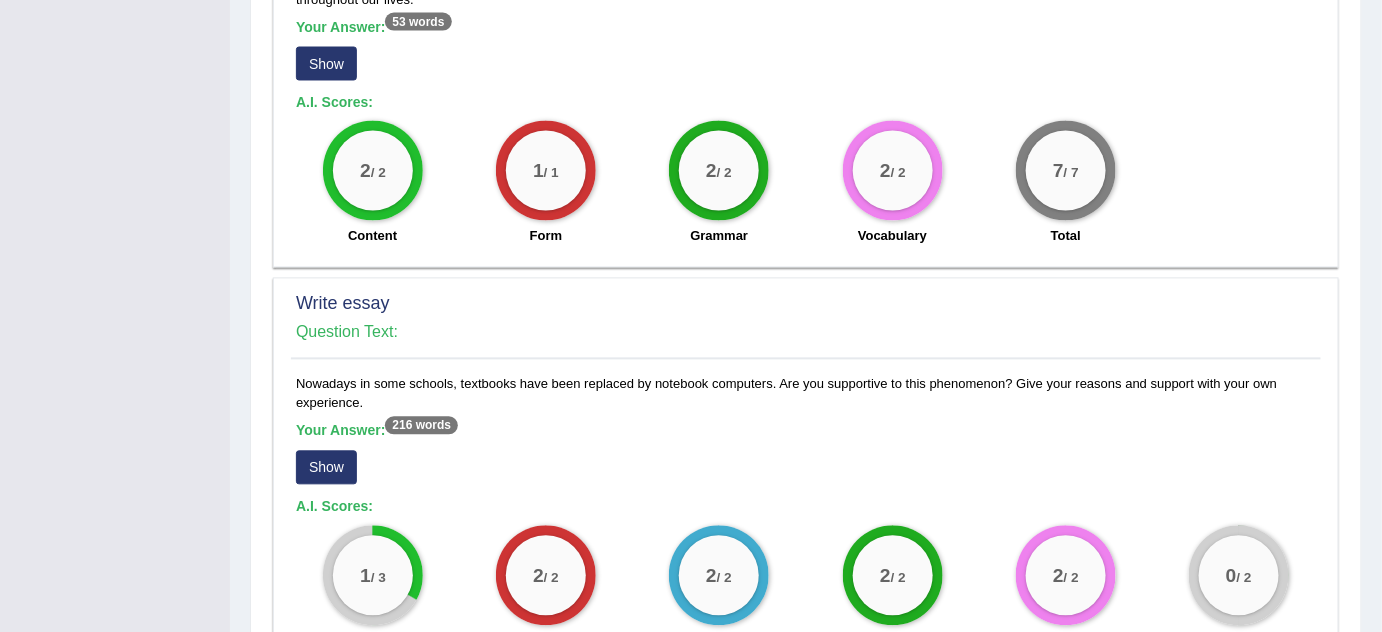 click on "Show" at bounding box center (326, 468) 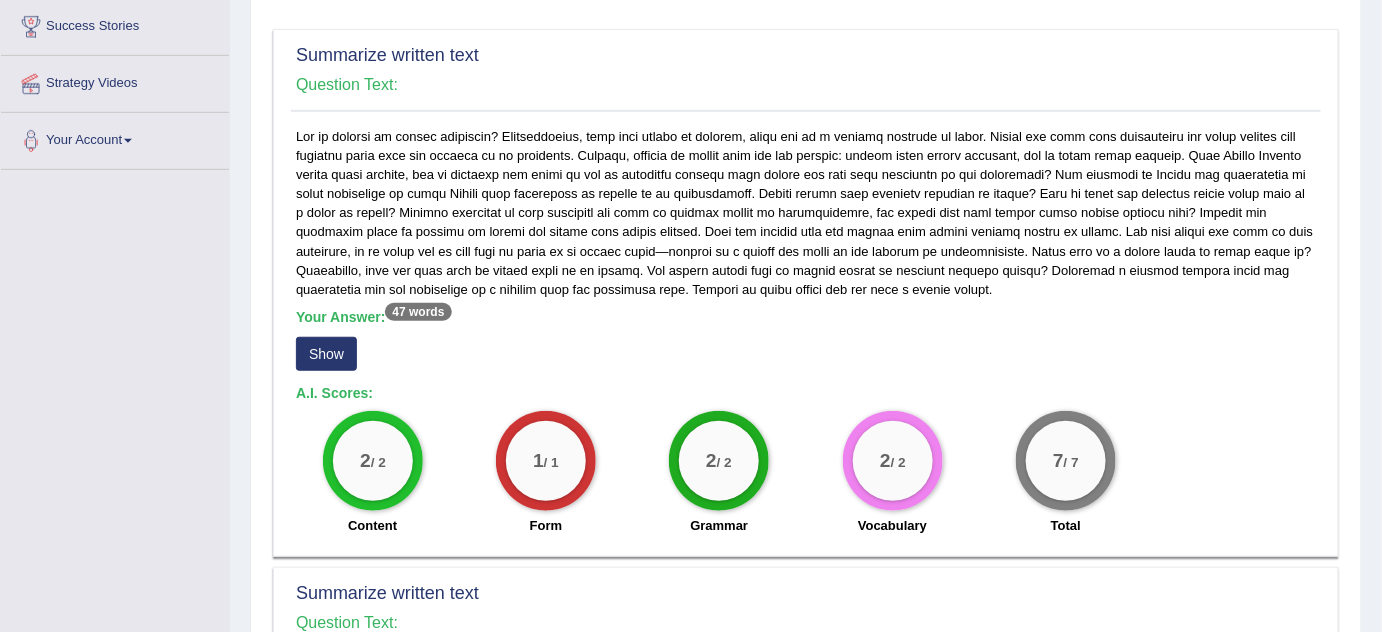 scroll, scrollTop: 363, scrollLeft: 0, axis: vertical 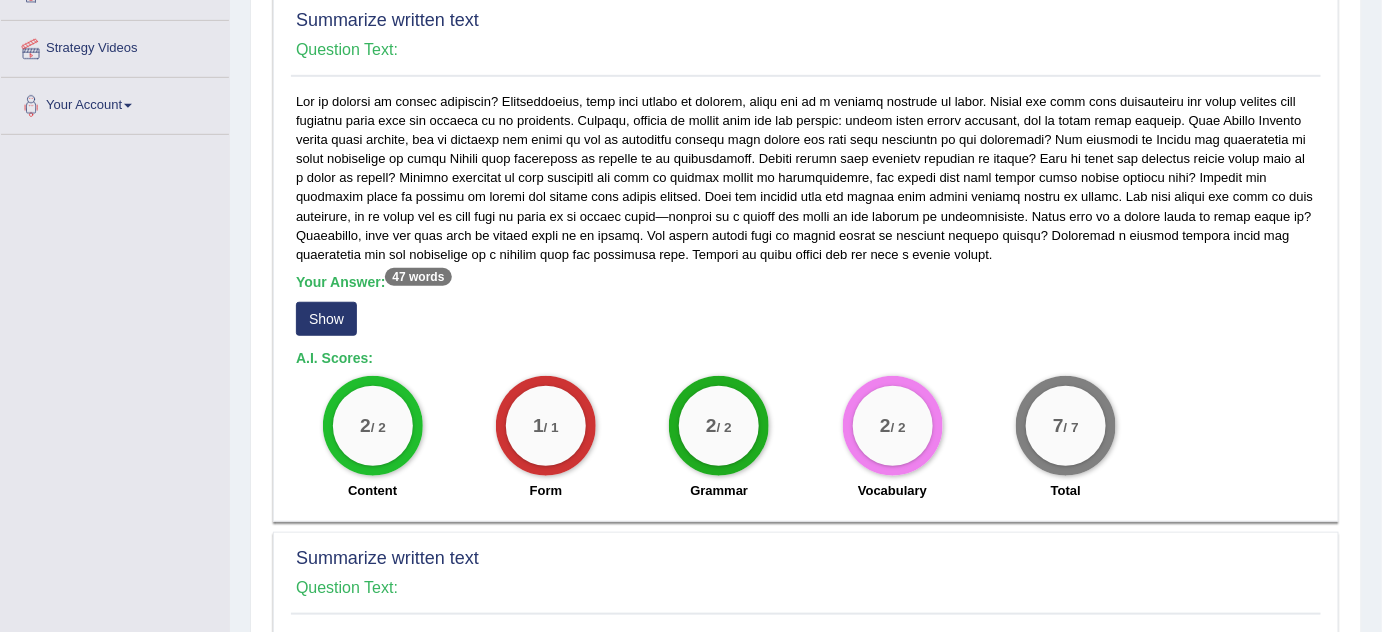 click on "Your Answer:  47 words" at bounding box center [374, 282] 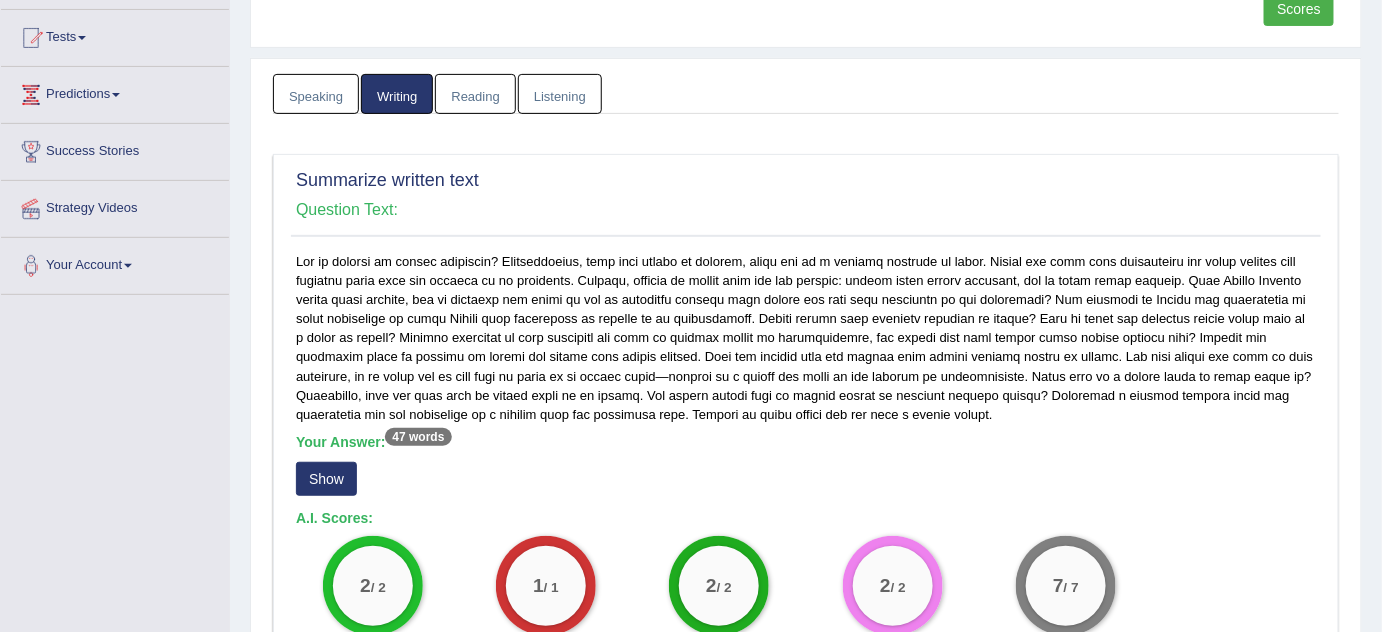 scroll, scrollTop: 181, scrollLeft: 0, axis: vertical 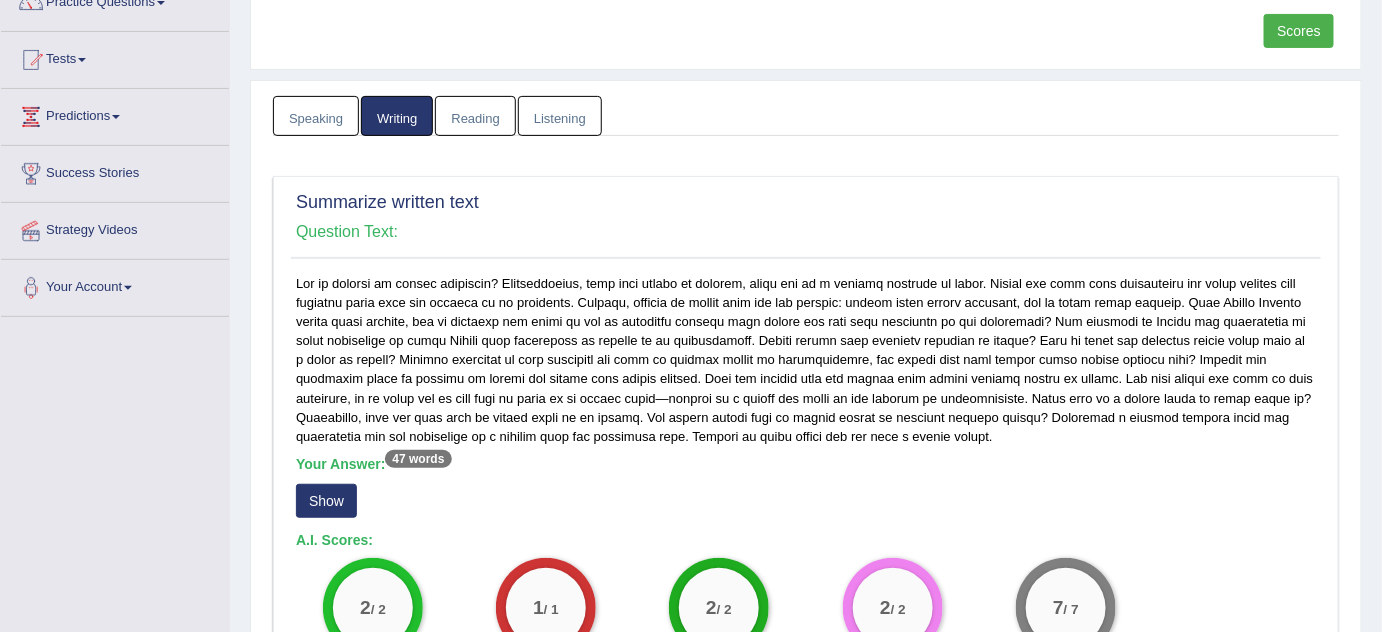 click on "Show" at bounding box center (326, 501) 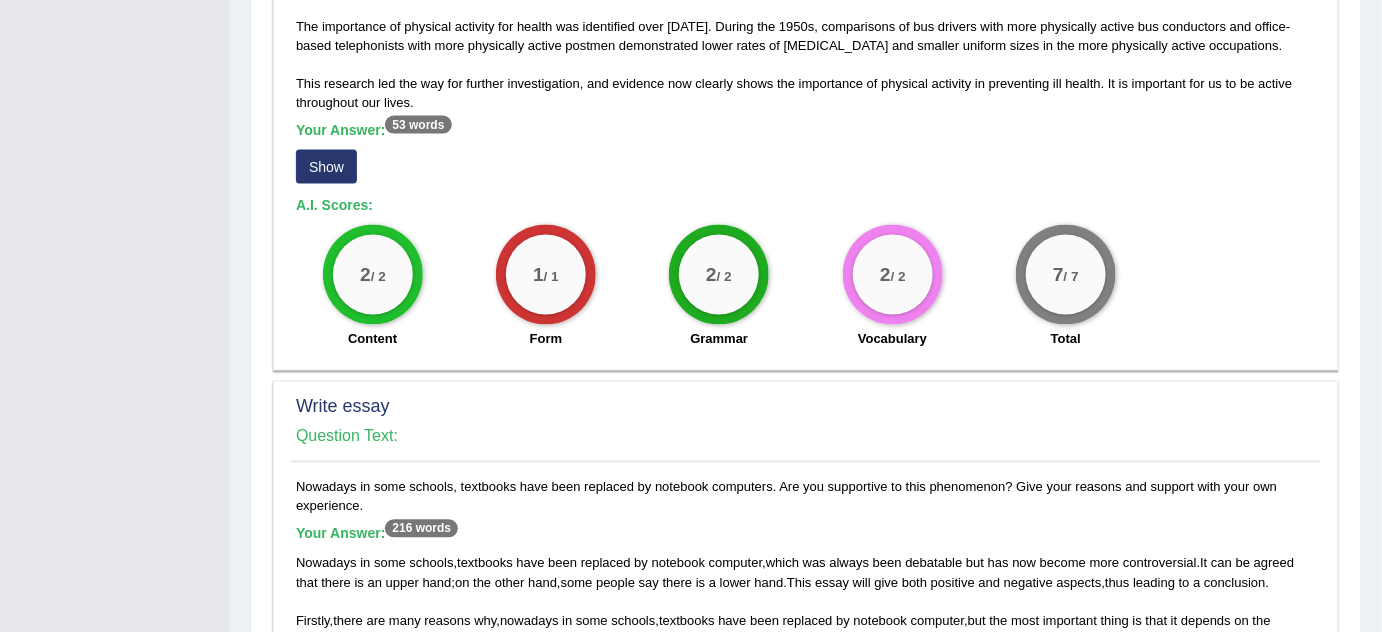 scroll, scrollTop: 1090, scrollLeft: 0, axis: vertical 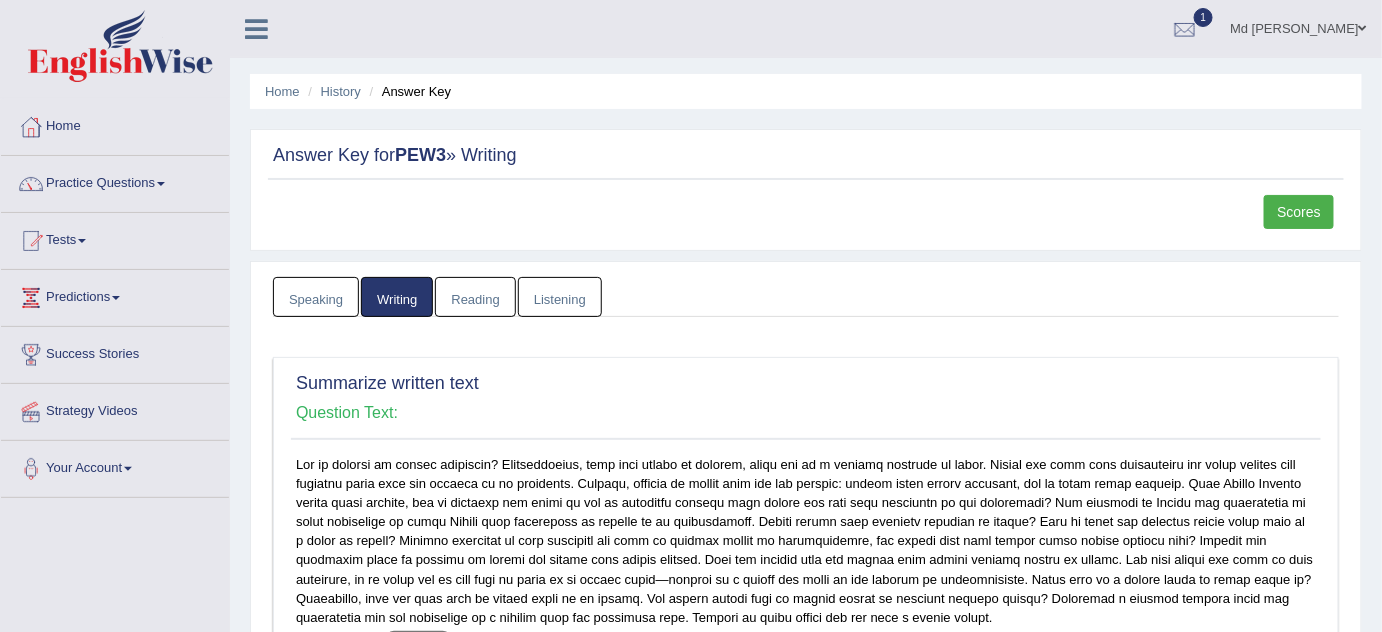 click on "Reading" at bounding box center [475, 297] 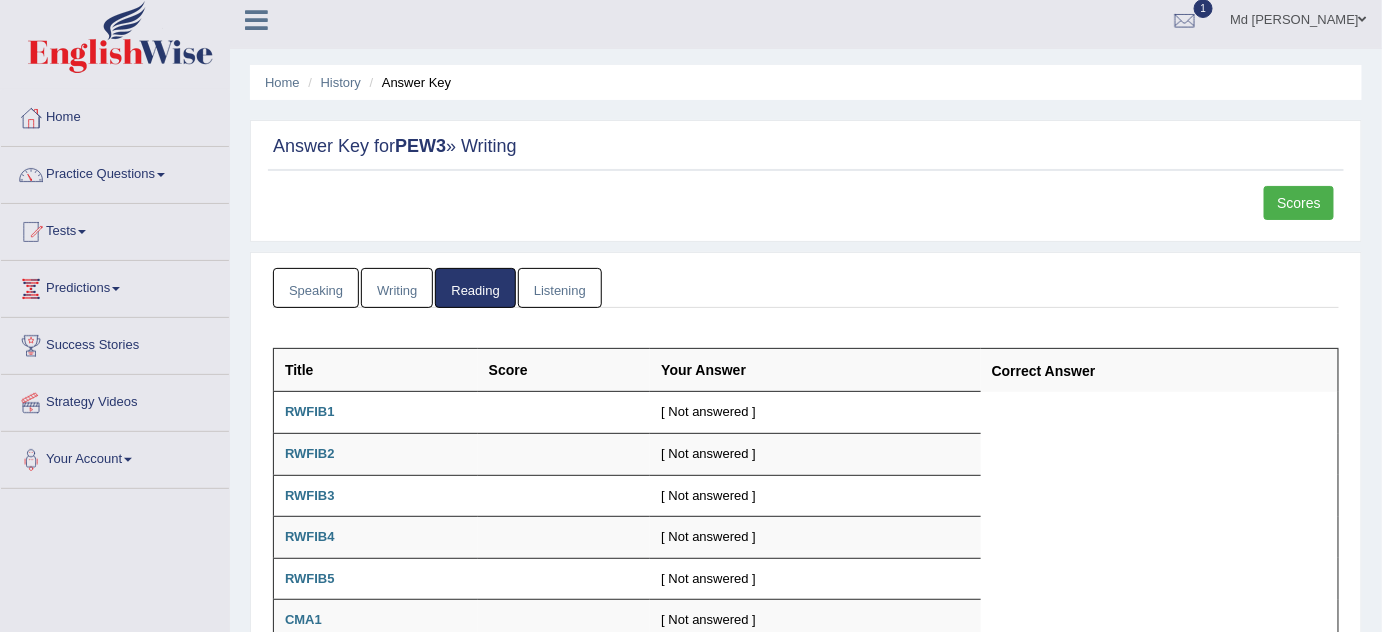 scroll, scrollTop: 0, scrollLeft: 0, axis: both 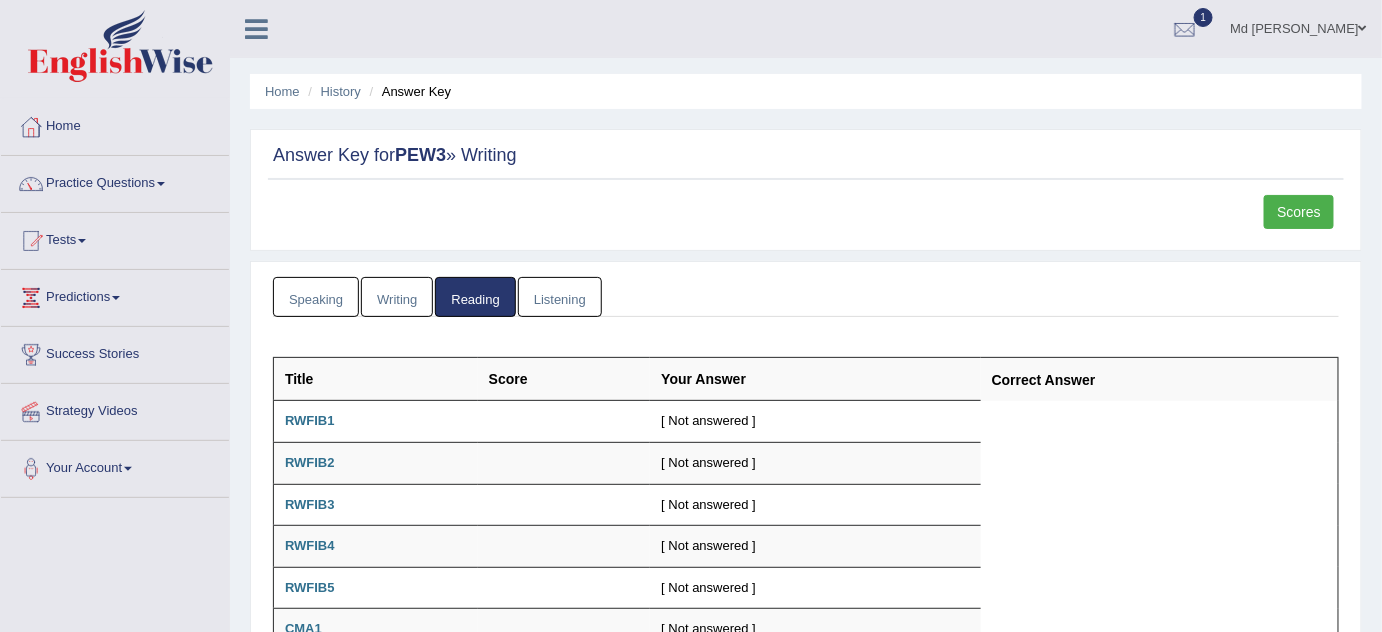 click on "Listening" at bounding box center [560, 297] 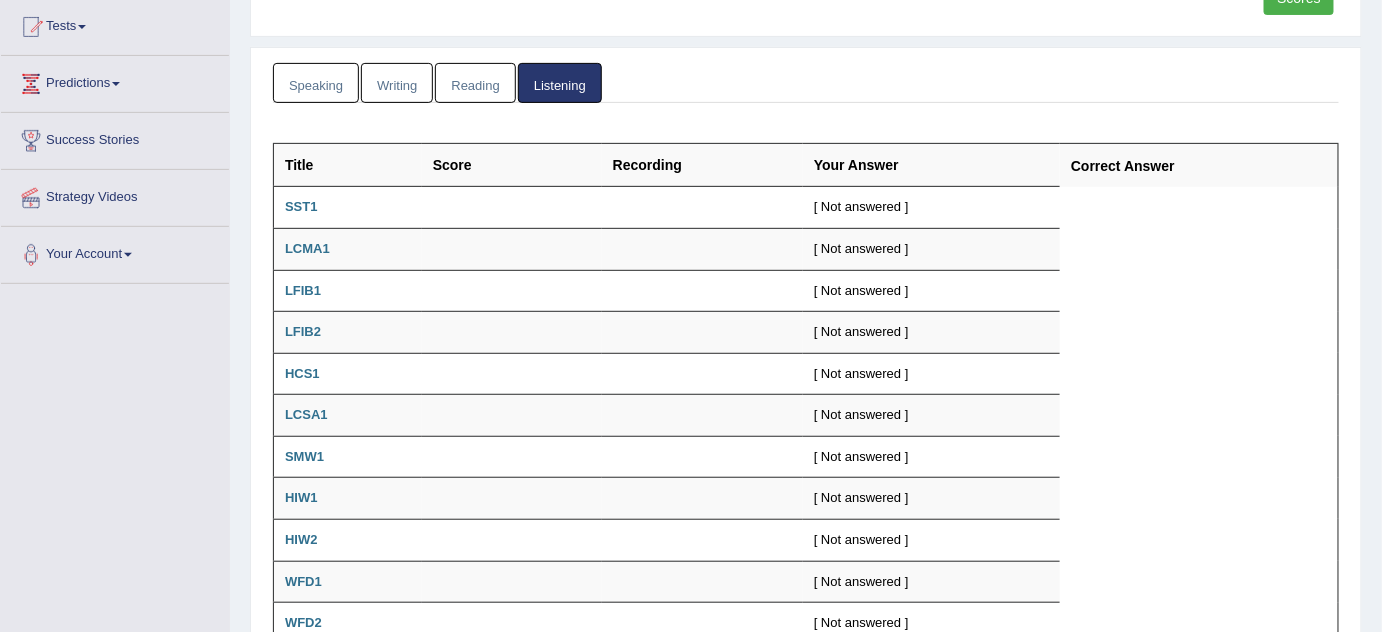scroll, scrollTop: 0, scrollLeft: 0, axis: both 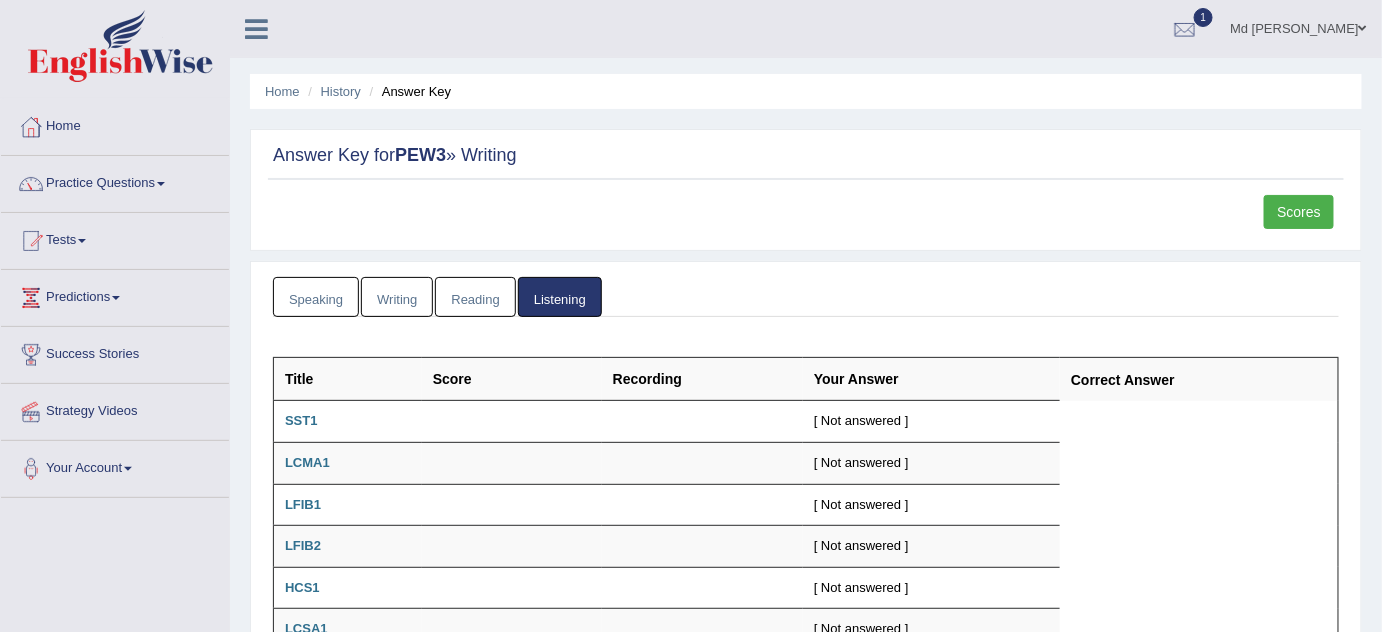 click on "Speaking" at bounding box center [316, 297] 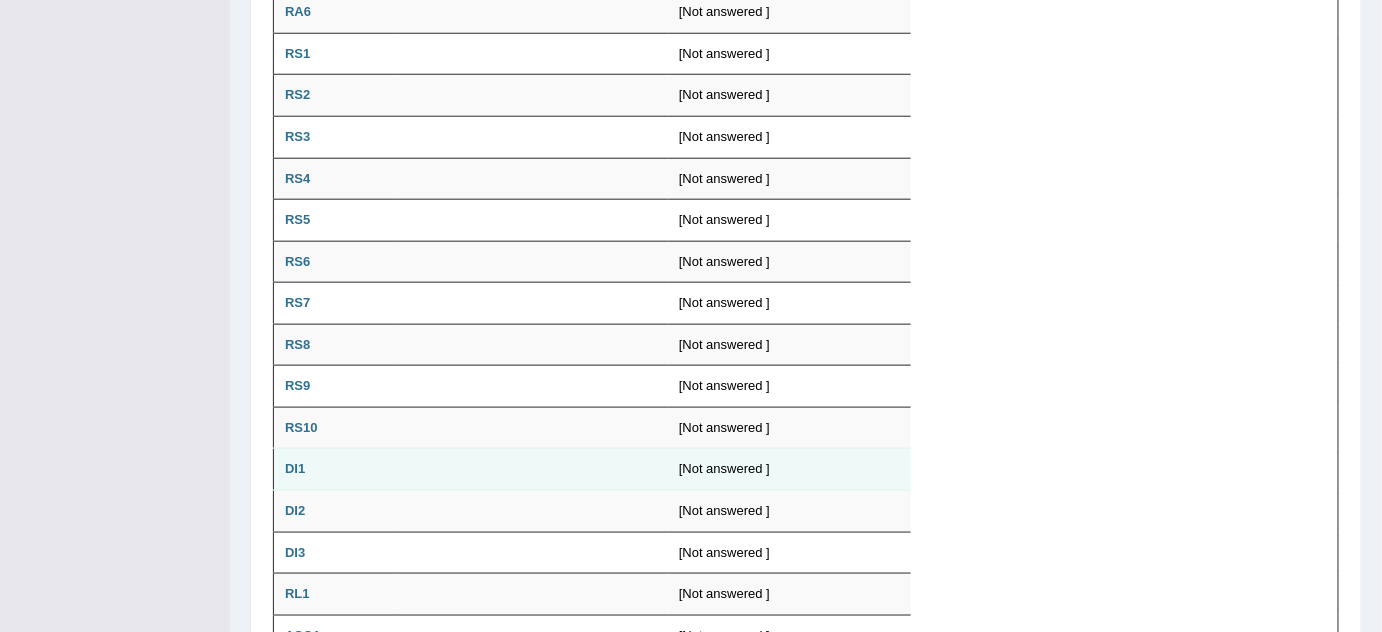 scroll, scrollTop: 900, scrollLeft: 0, axis: vertical 